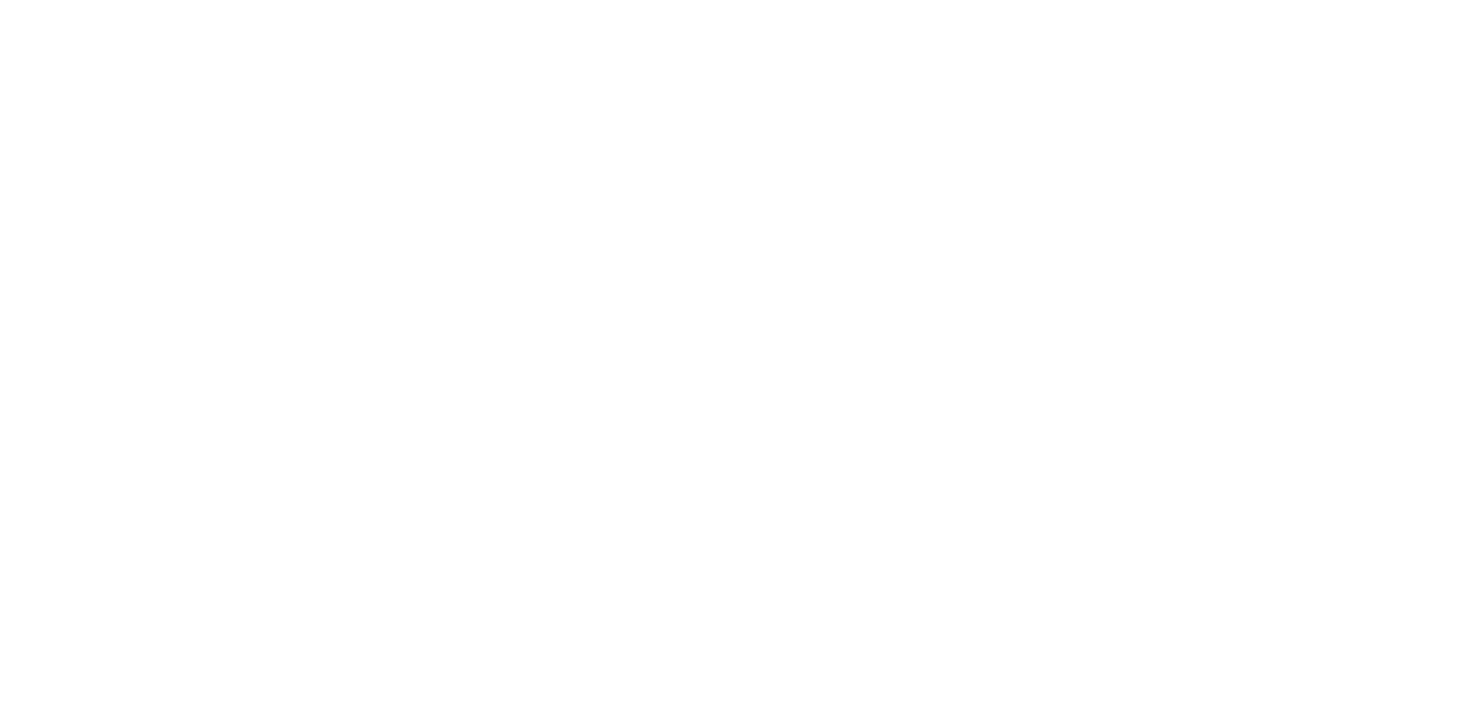 scroll, scrollTop: 0, scrollLeft: 0, axis: both 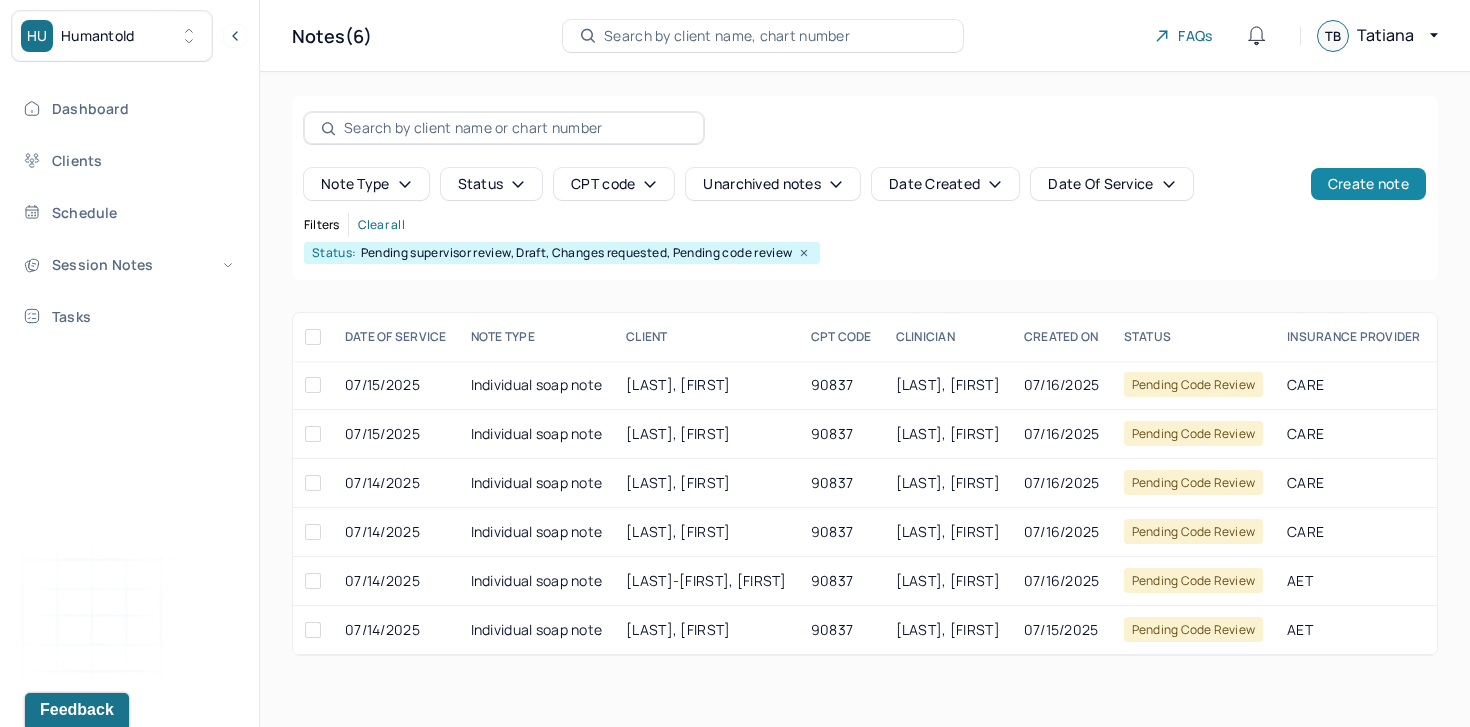 click on "Create note" at bounding box center (1368, 184) 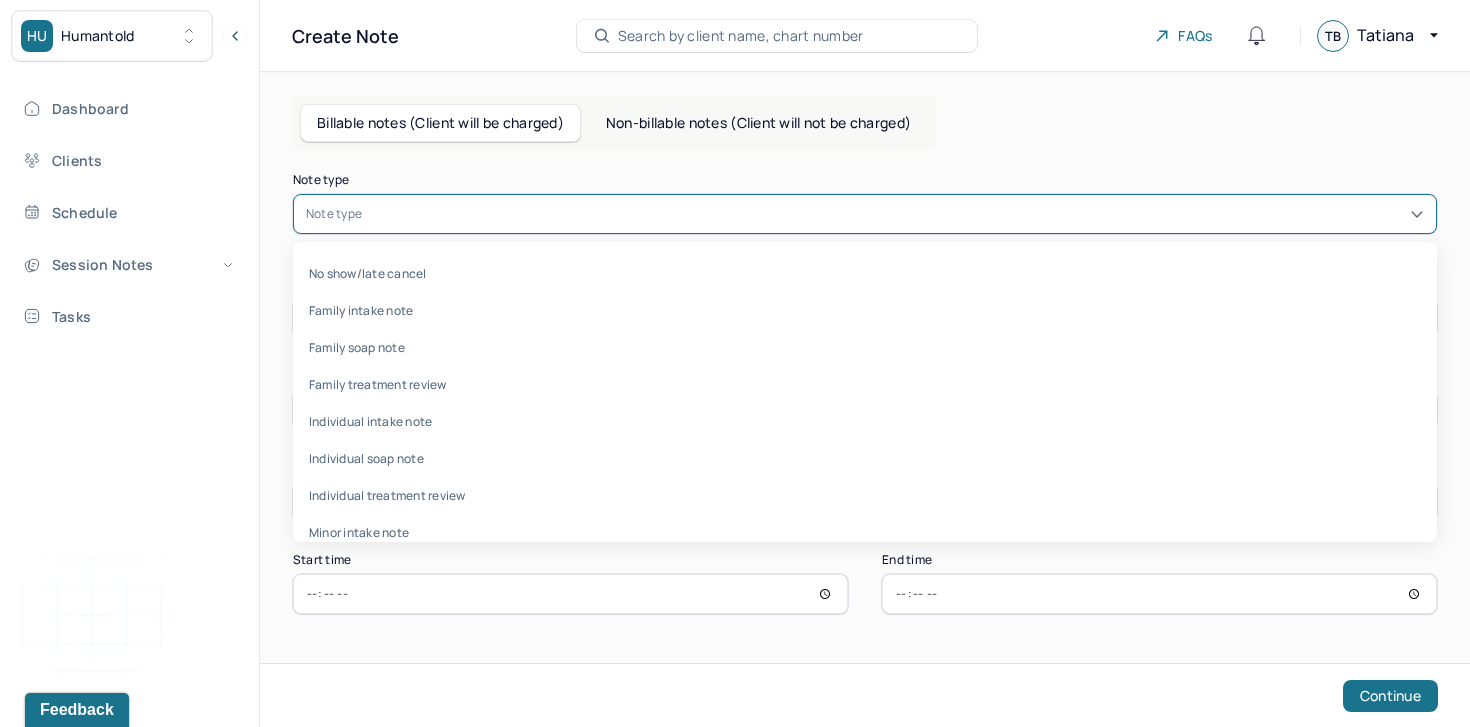 click at bounding box center [895, 214] 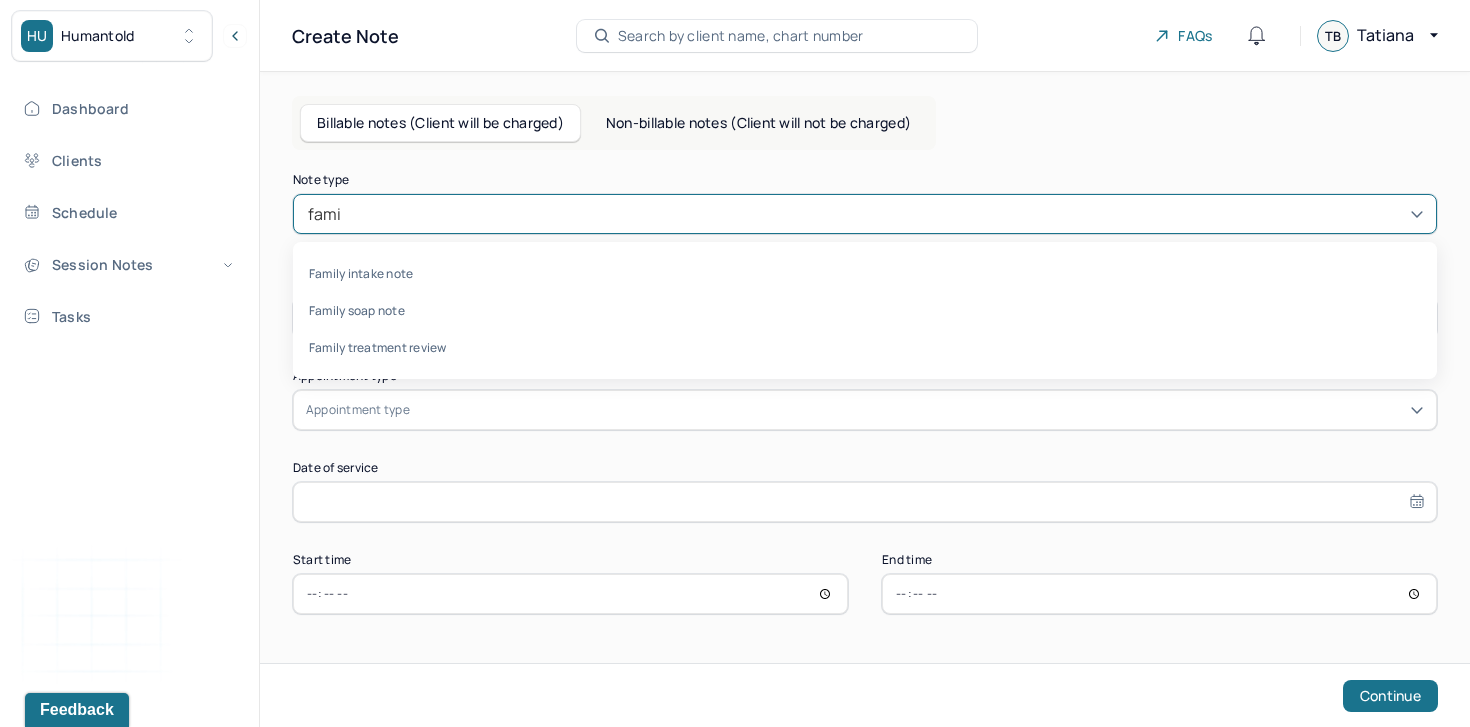 type on "famil" 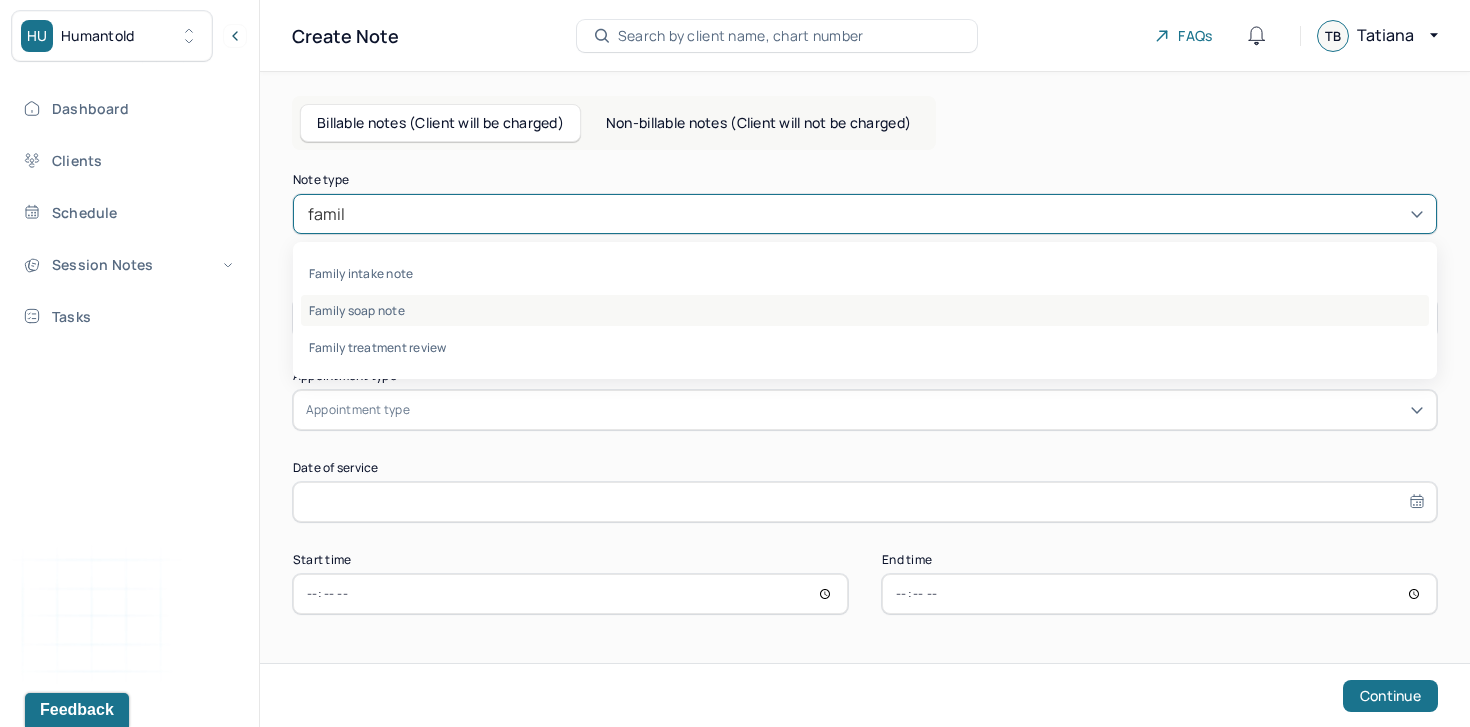 click on "Family soap note" at bounding box center (865, 310) 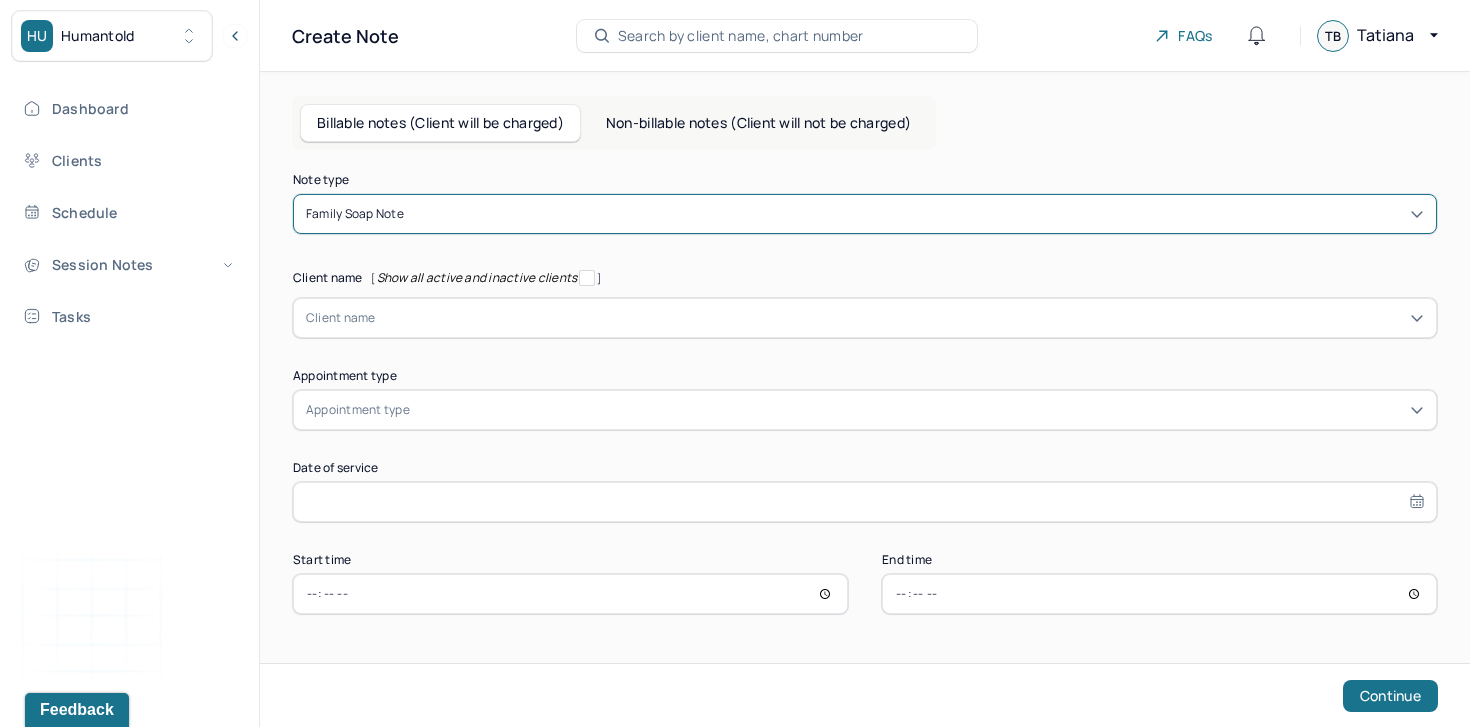 click at bounding box center (900, 318) 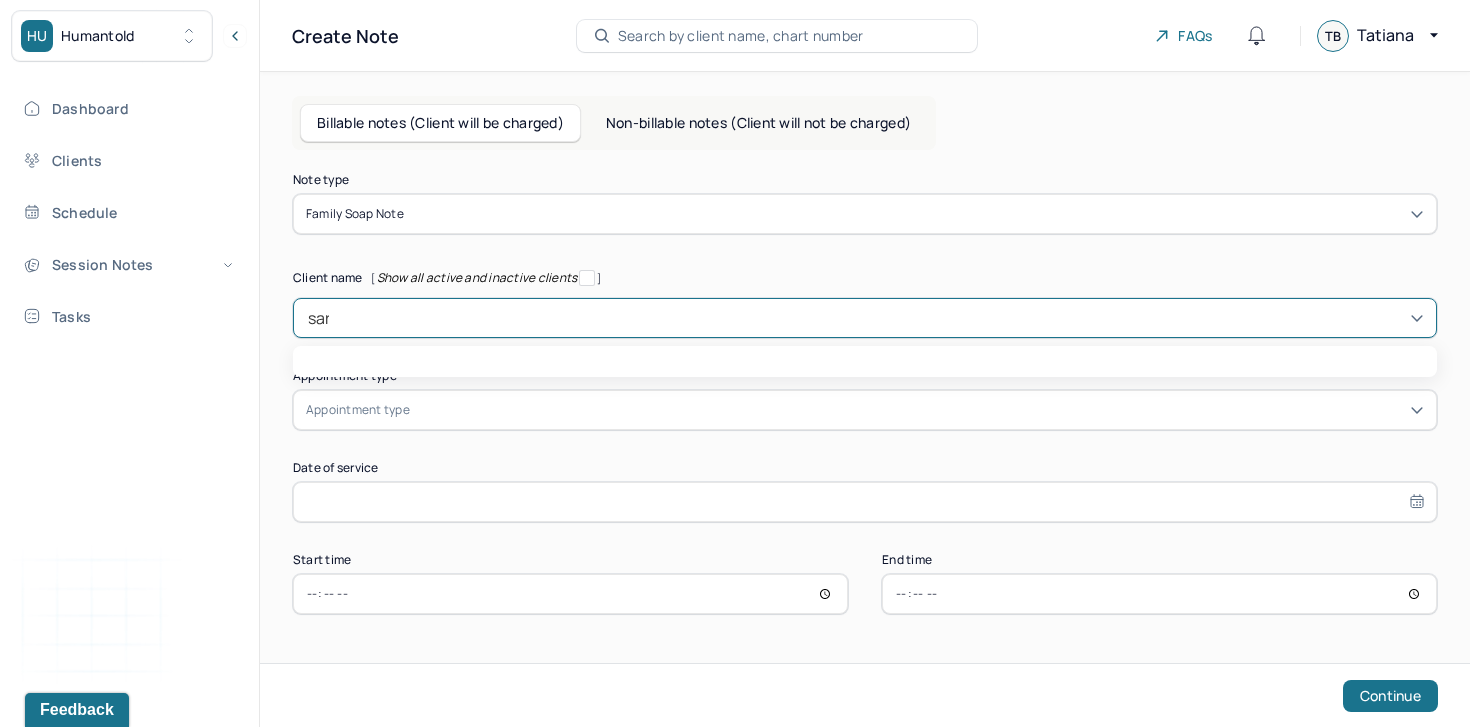 type on "sara" 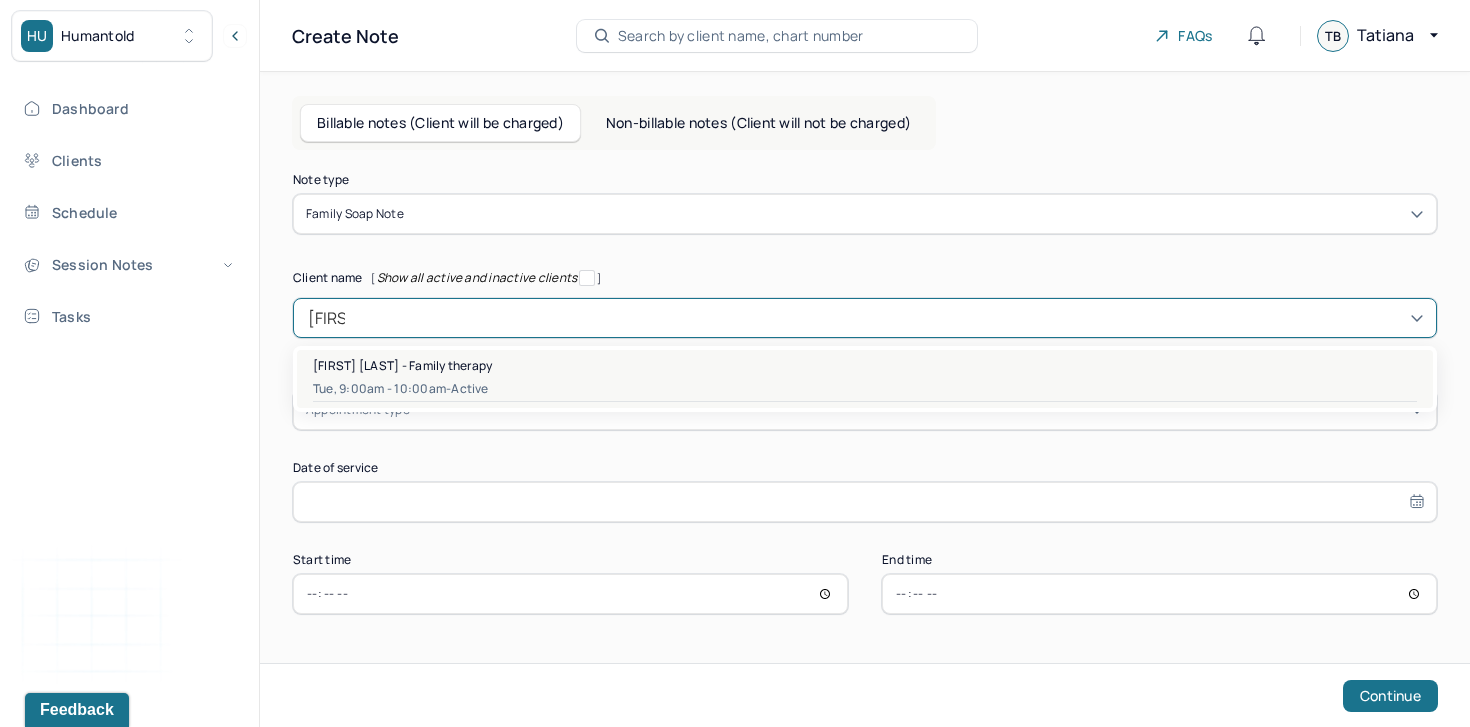 click on "Sara Marks - Family therapy Tue, 9:00am - 10:00am  -  active" at bounding box center (865, 379) 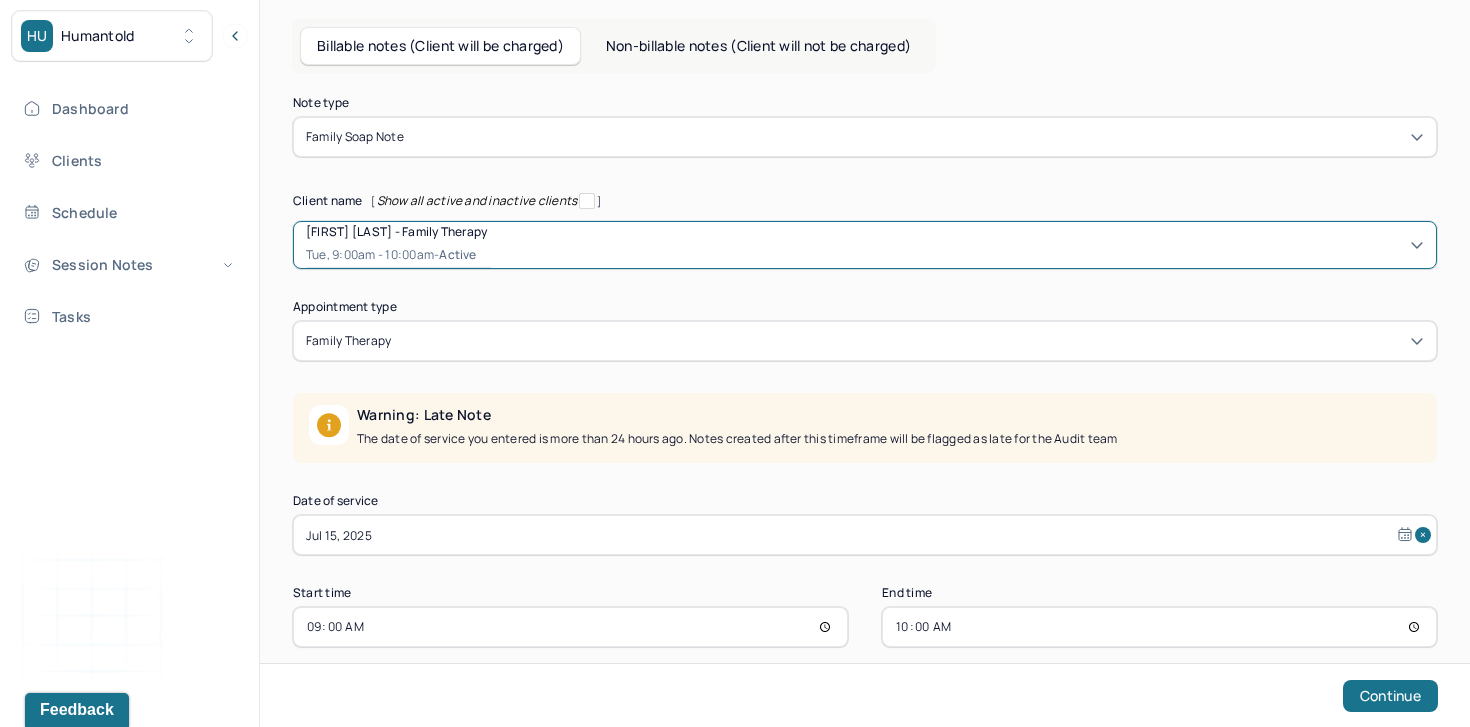 scroll, scrollTop: 102, scrollLeft: 0, axis: vertical 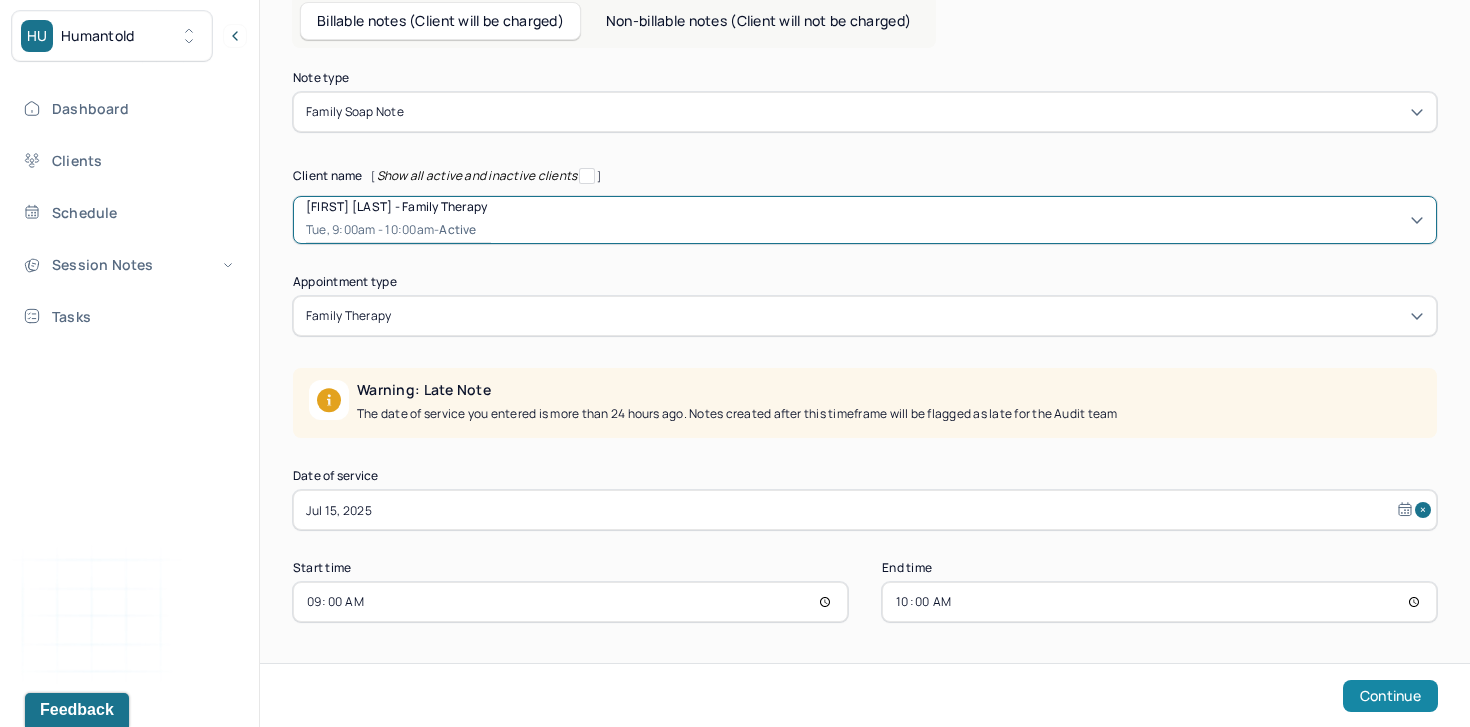 click on "Continue" at bounding box center (1390, 696) 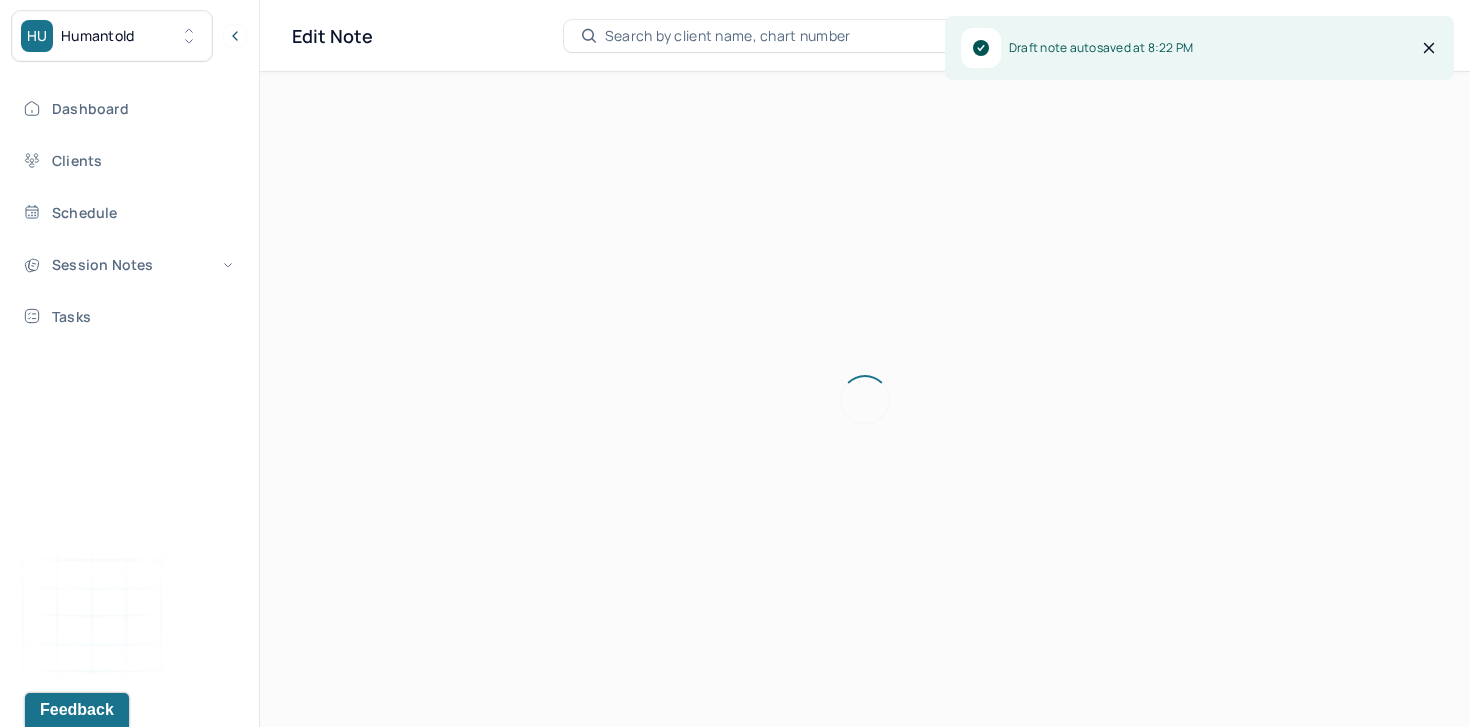 scroll, scrollTop: 0, scrollLeft: 0, axis: both 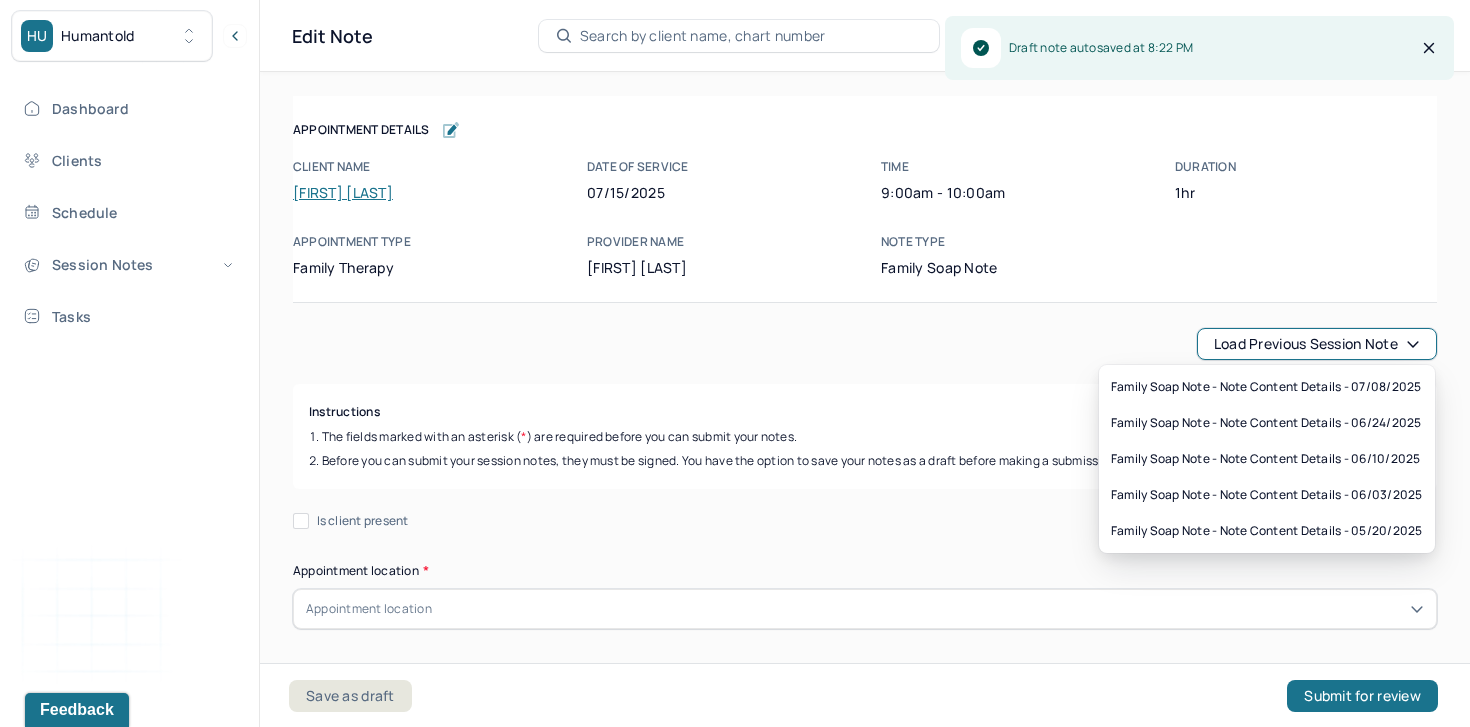 click on "Load previous session note" at bounding box center (1317, 344) 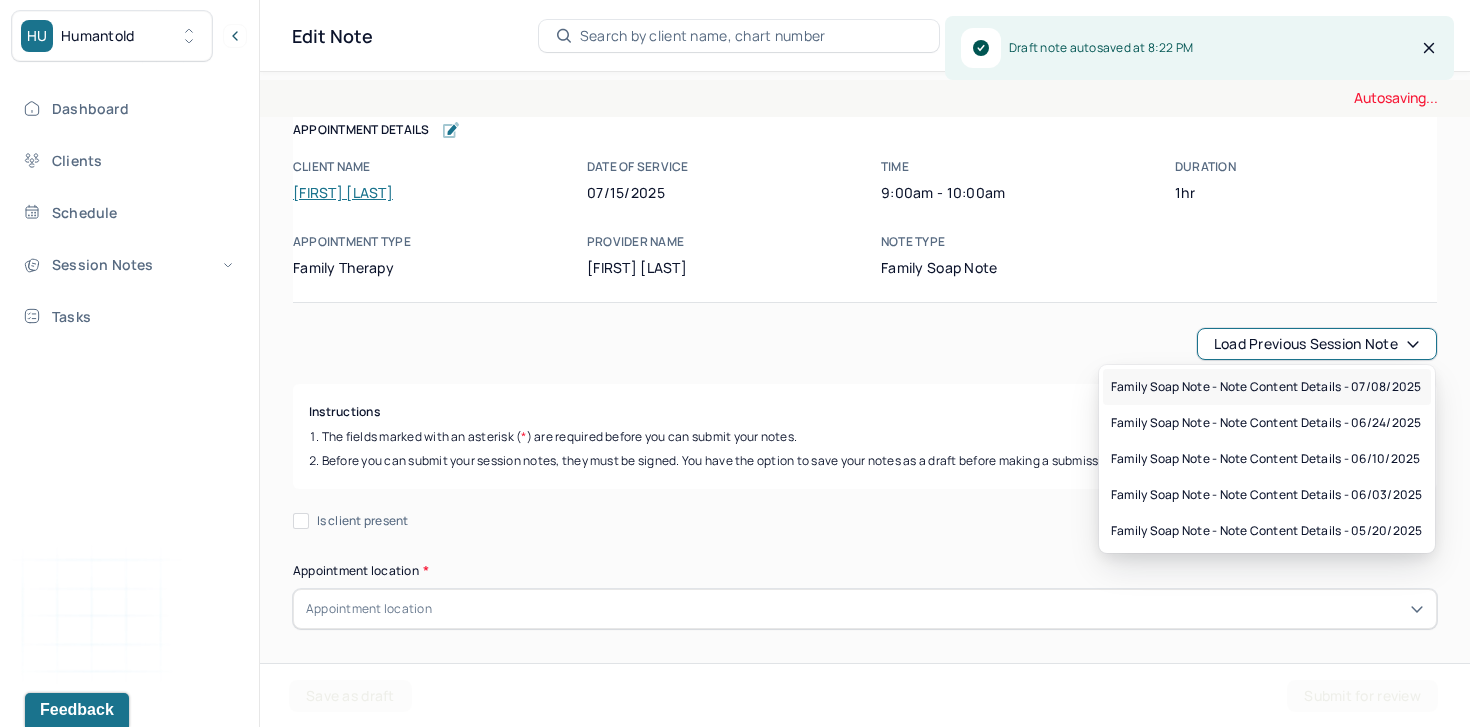 click on "Family soap note   - Note content Details -   07/08/2025" at bounding box center (1266, 387) 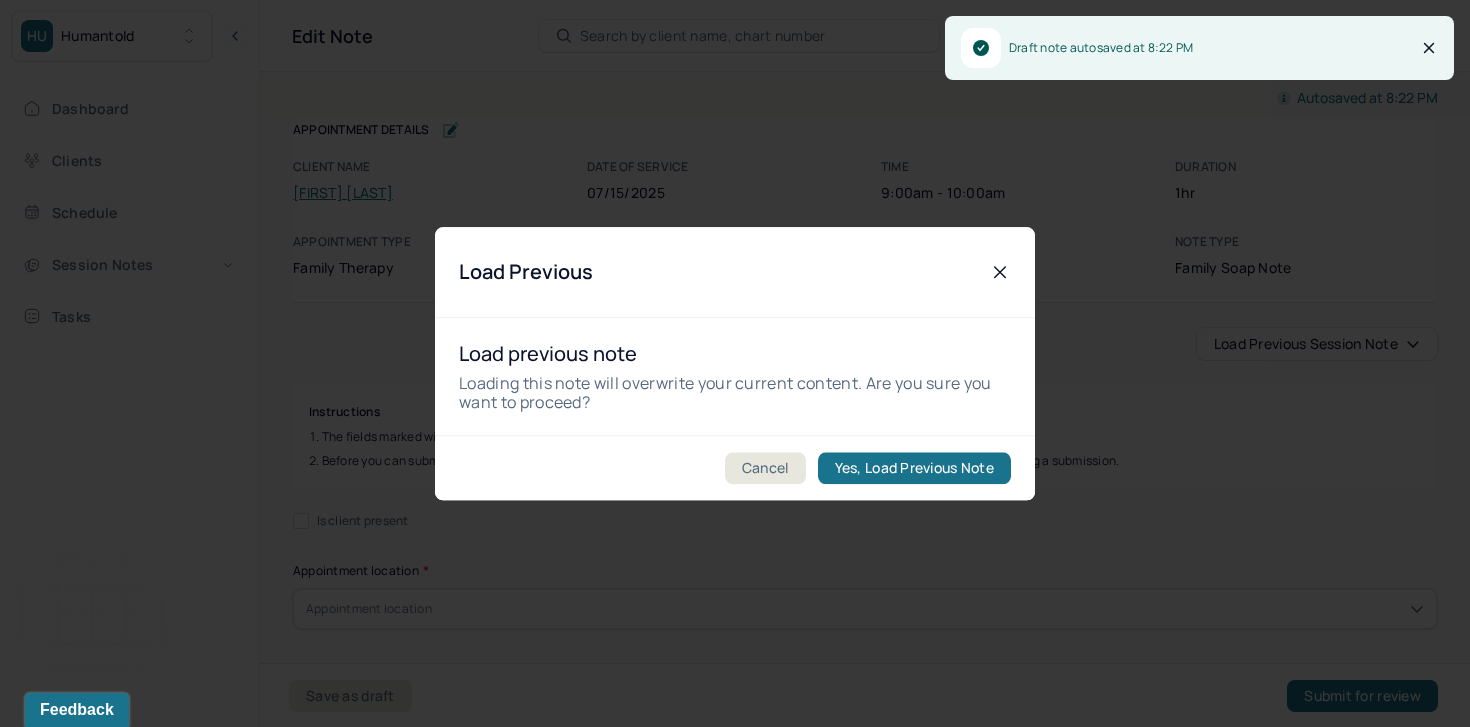 click on "Cancel     Yes, Load Previous Note" at bounding box center [735, 467] 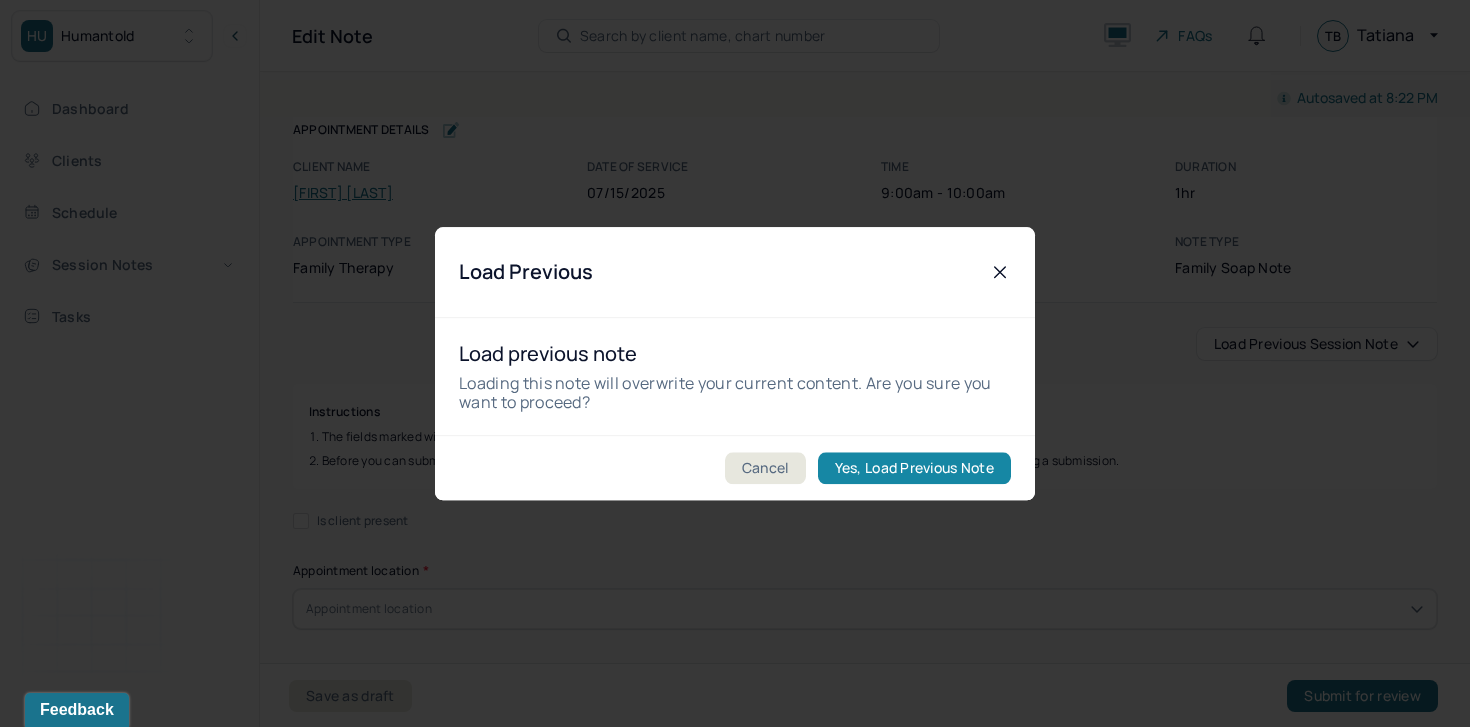 click on "Yes, Load Previous Note" at bounding box center (914, 468) 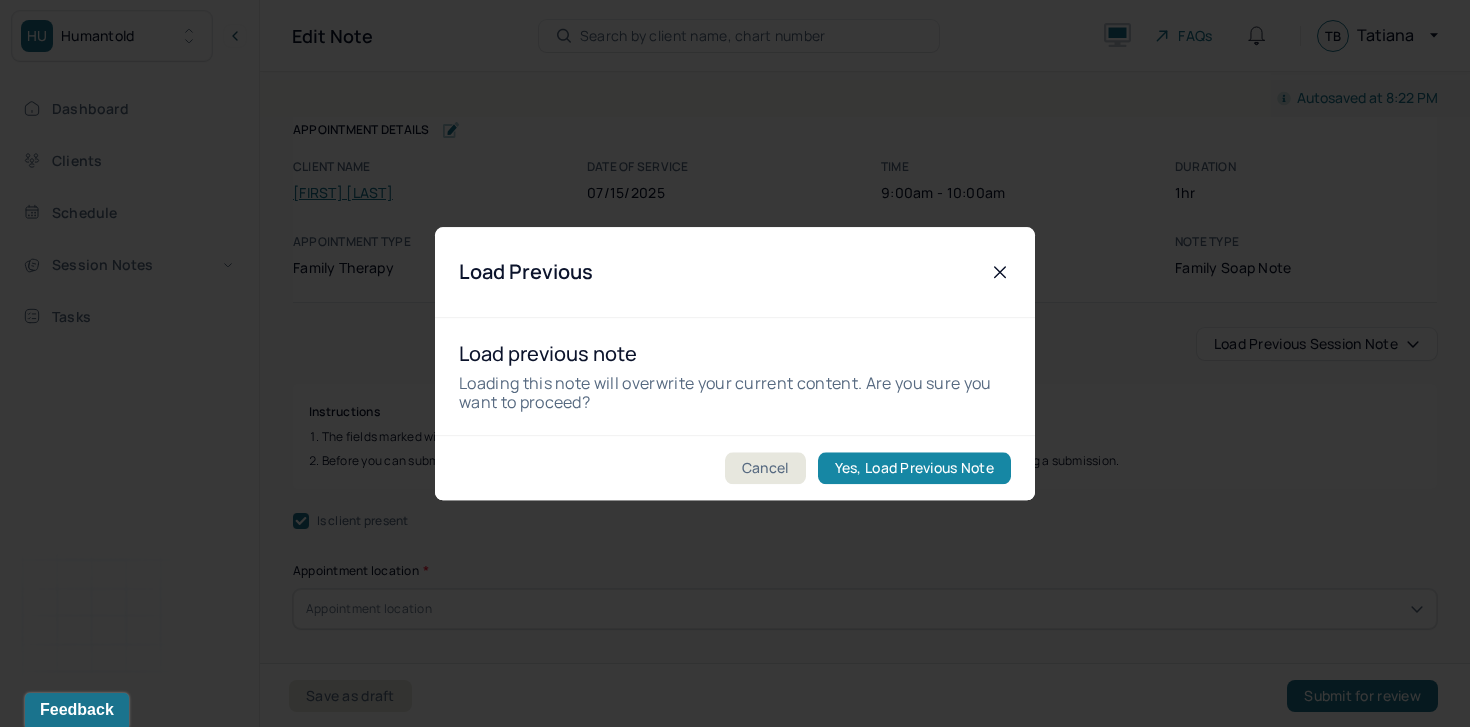 checkbox on "true" 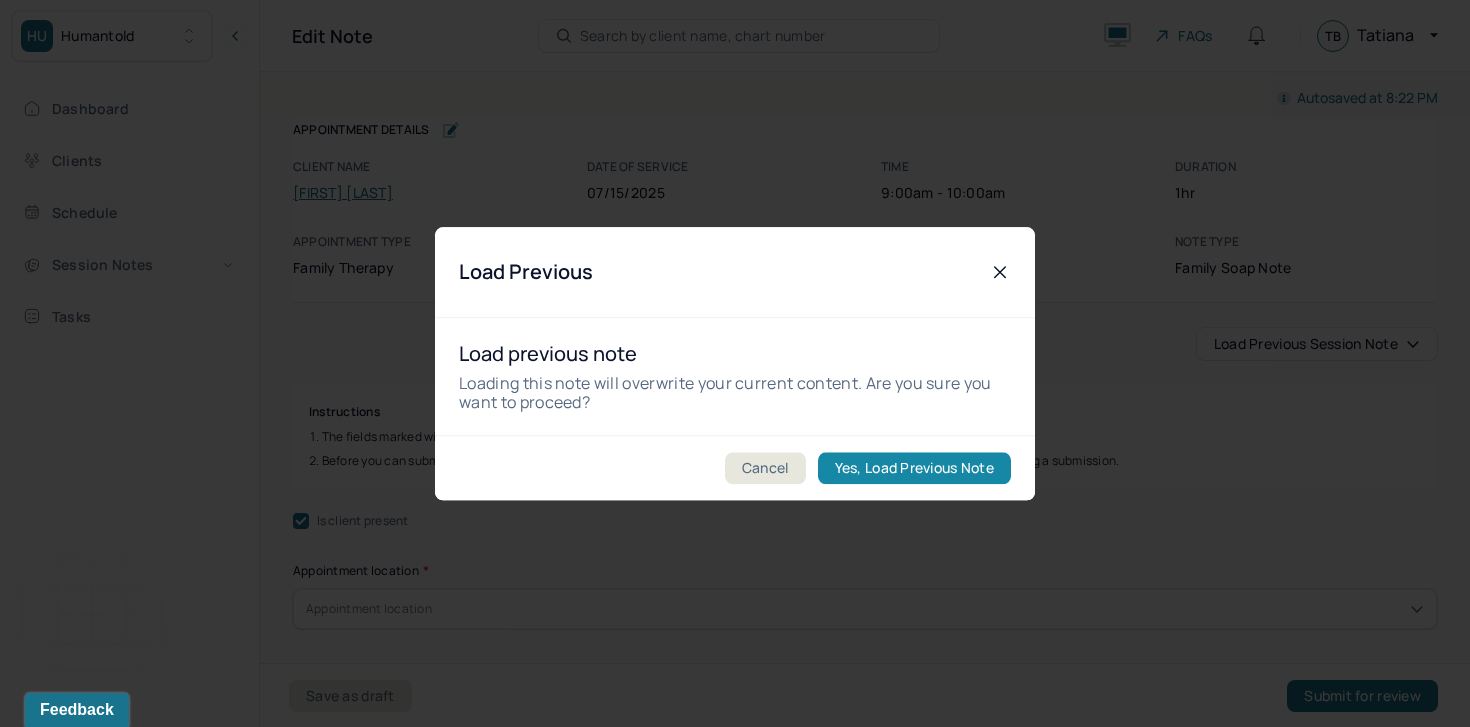 checkbox on "true" 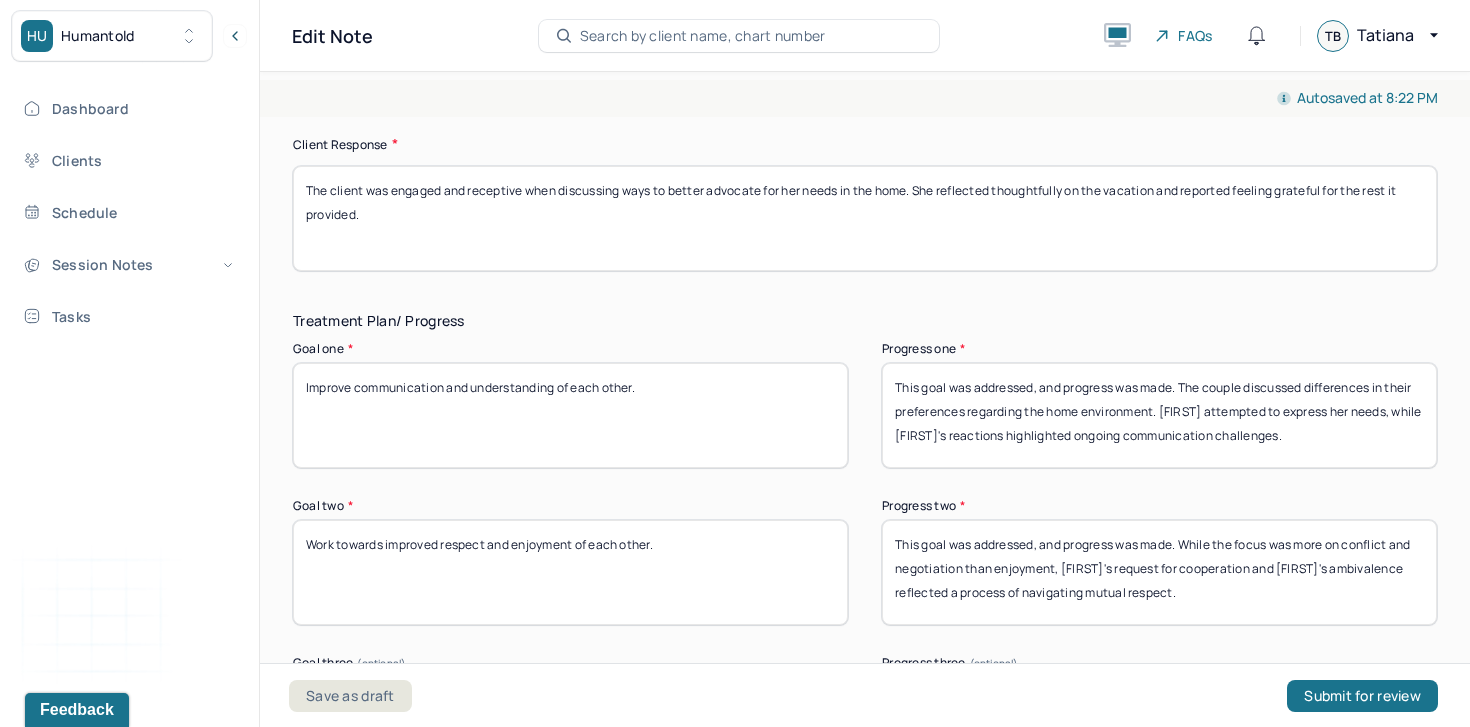scroll, scrollTop: 3314, scrollLeft: 0, axis: vertical 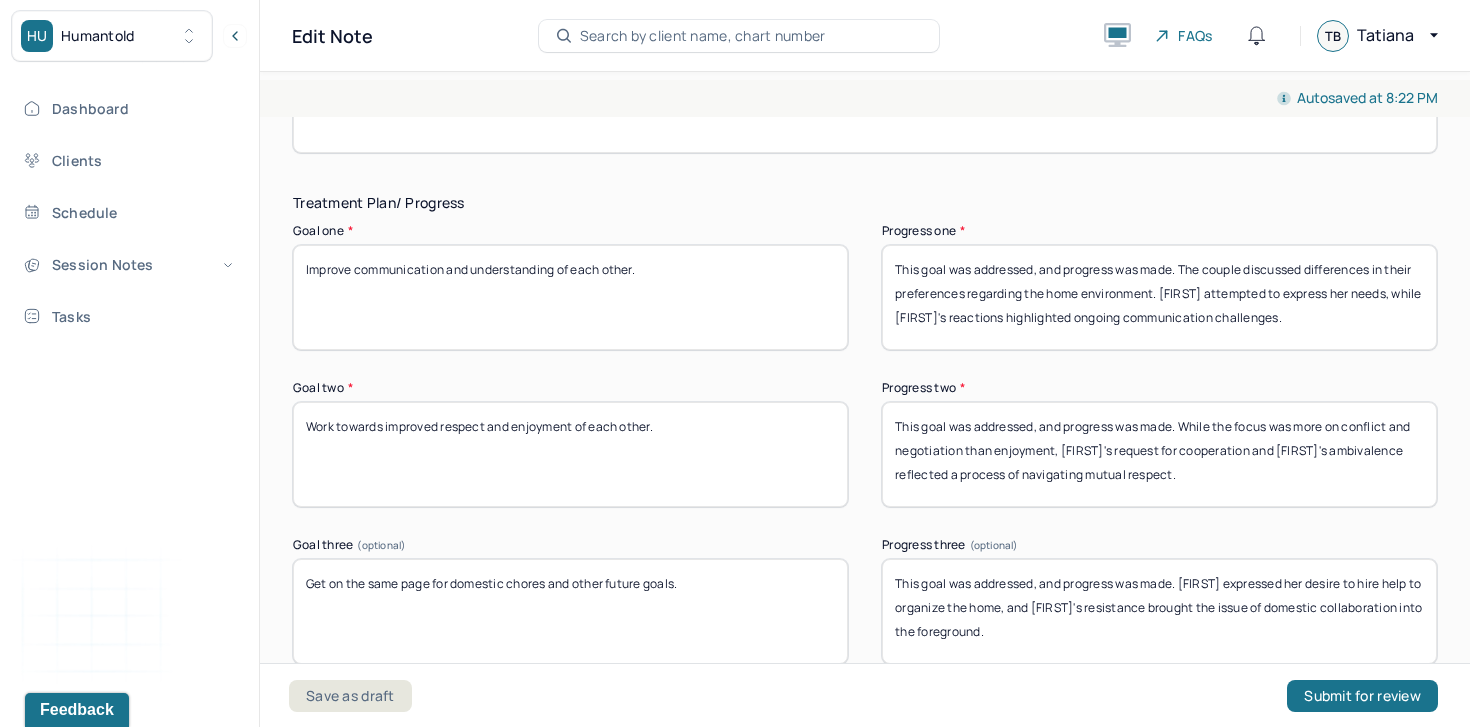 click on "This goal was addressed, and progress was made. While the focus was more on conflict and negotiation than enjoyment, Sara’s request for cooperation and Jon’s ambivalence reflected a process of navigating mutual respect." at bounding box center [1159, 454] 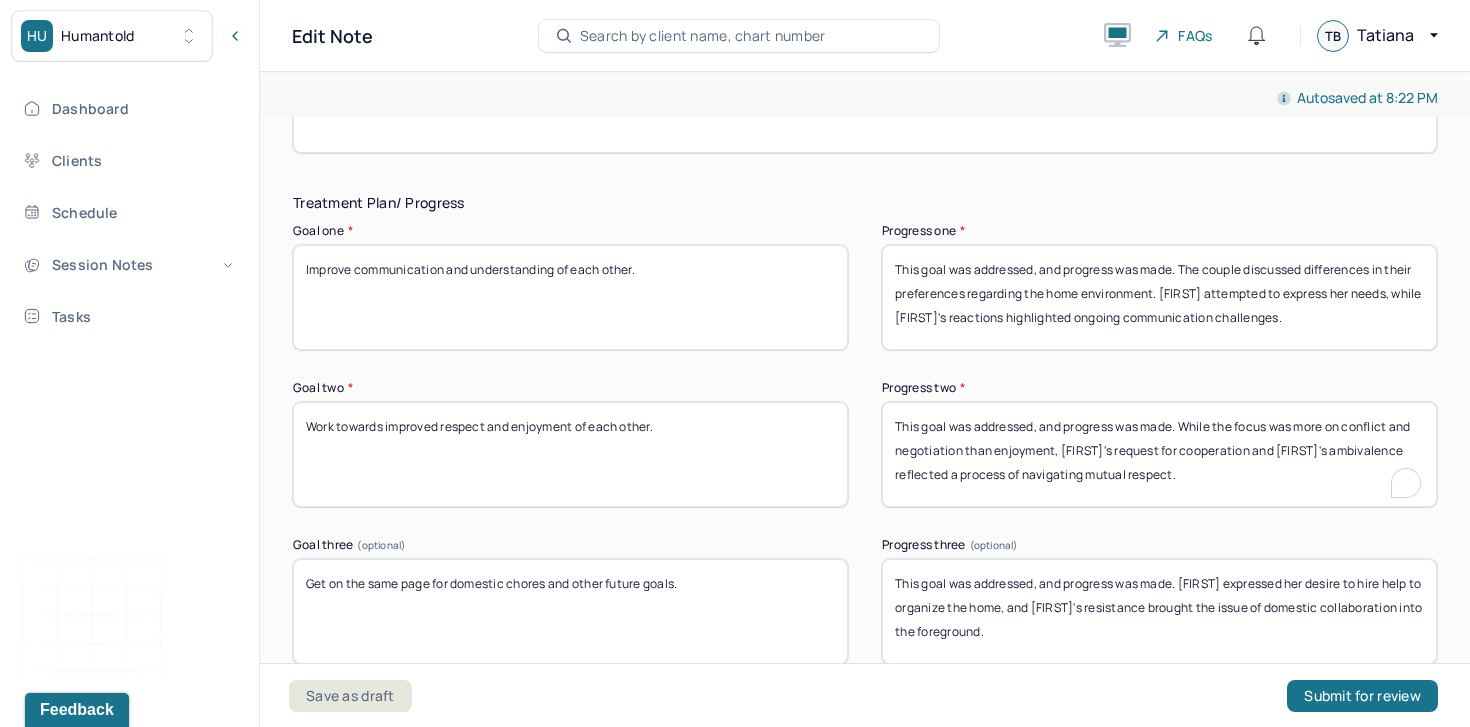 click on "This goal was addressed, and progress was made. While the focus was more on conflict and negotiation than enjoyment, Sara’s request for cooperation and Jon’s ambivalence reflected a process of navigating mutual respect." at bounding box center (1159, 454) 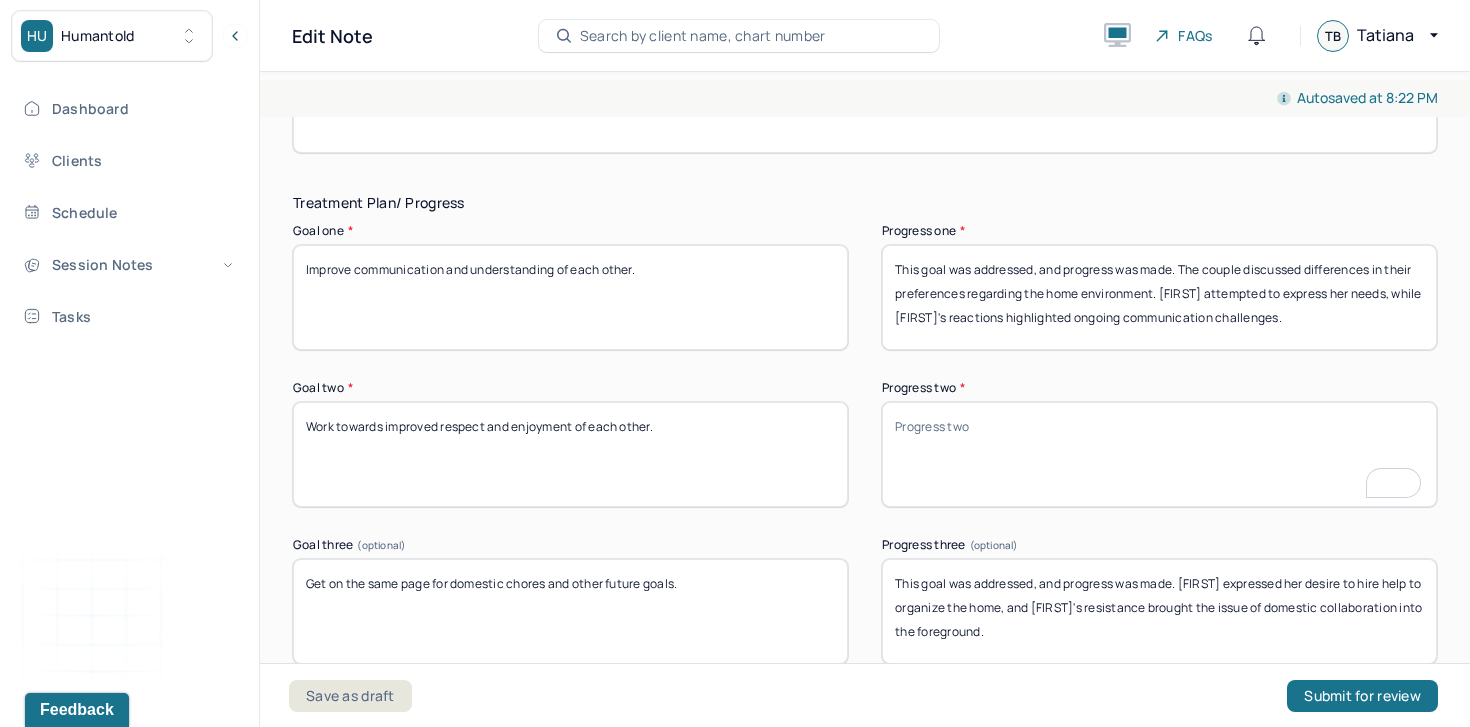 type 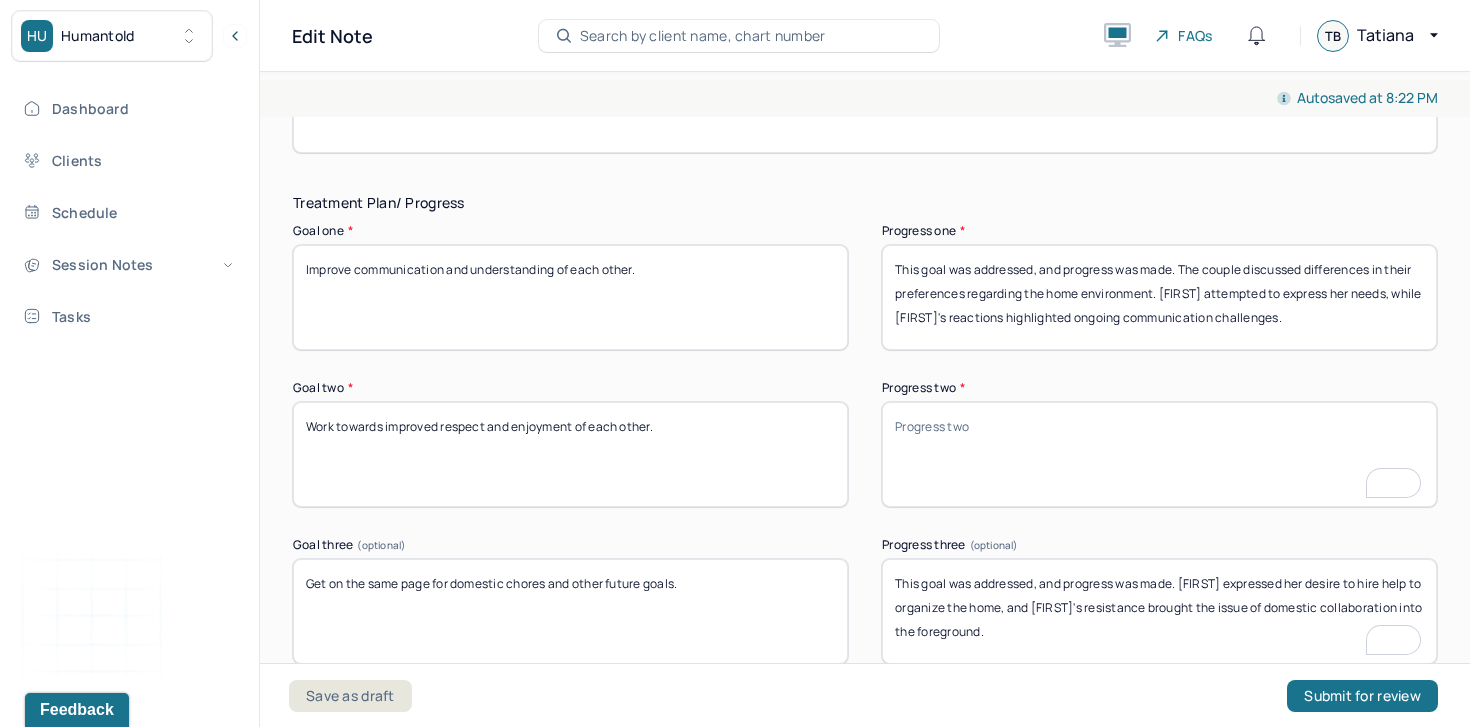 click on "This goal was addressed, and progress was made.  Sara expressed her desire to hire help to organize the home, and Jon’s resistance brought the issue of domestic collaboration into the foreground." at bounding box center [1159, 611] 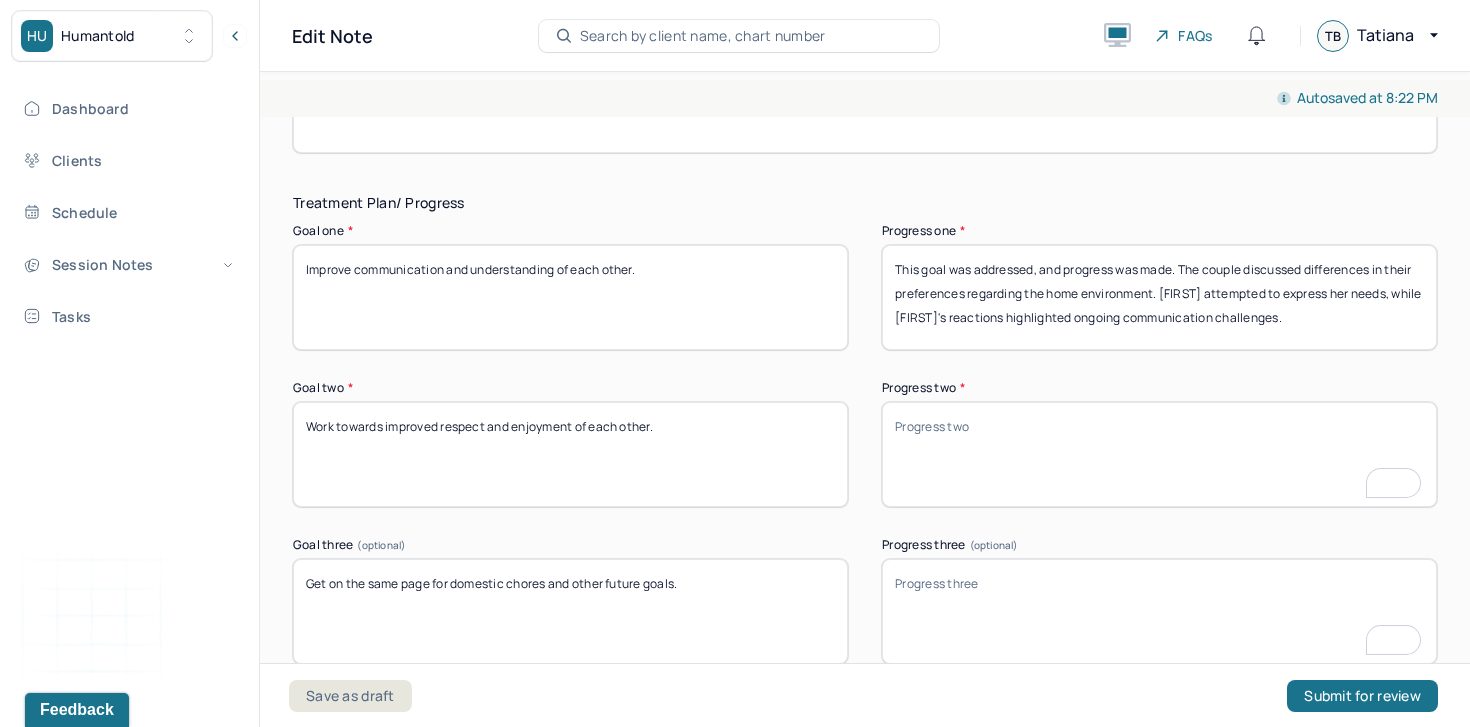 type 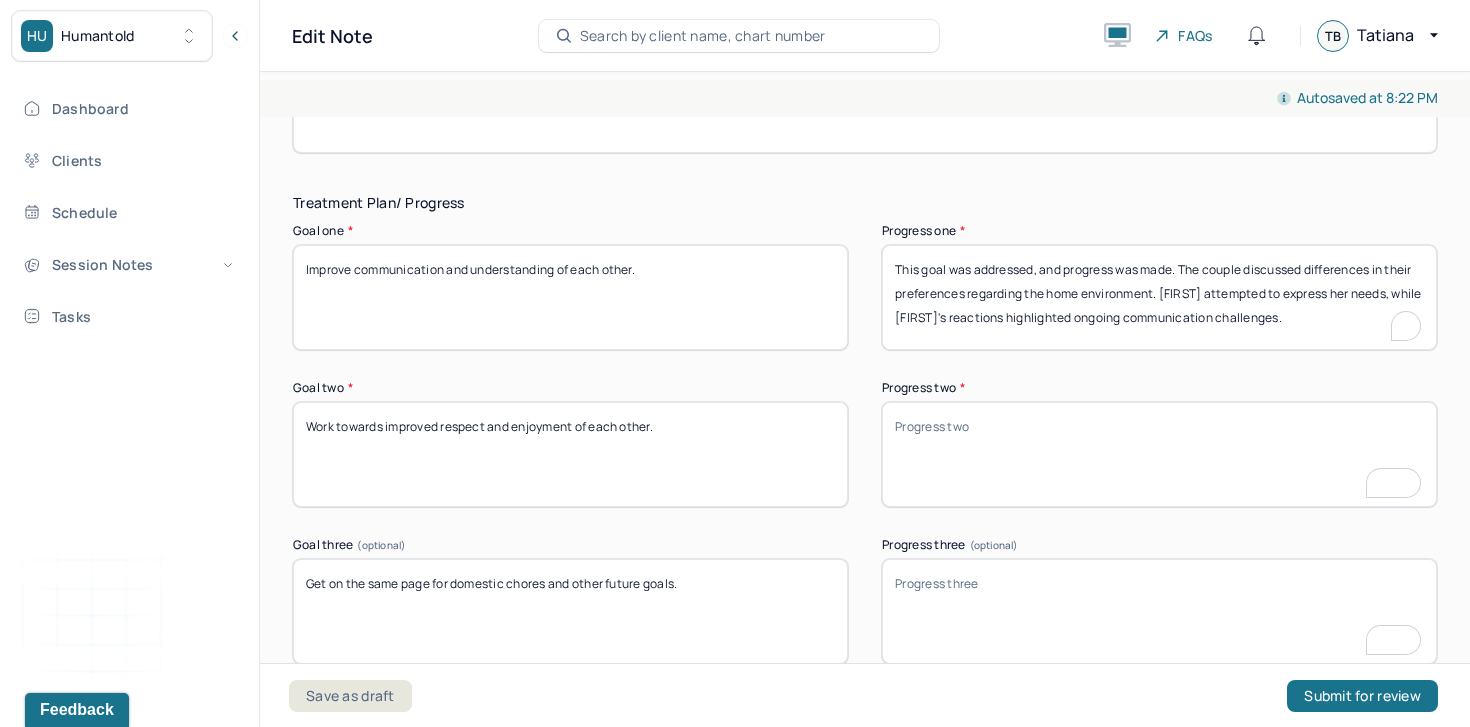 click on "This goal was addressed, and progress was made. The couple discussed differences in their preferences regarding the home environment. Sara attempted to express her needs, while Jon's reactions highlighted ongoing communication challenges." at bounding box center (1159, 297) 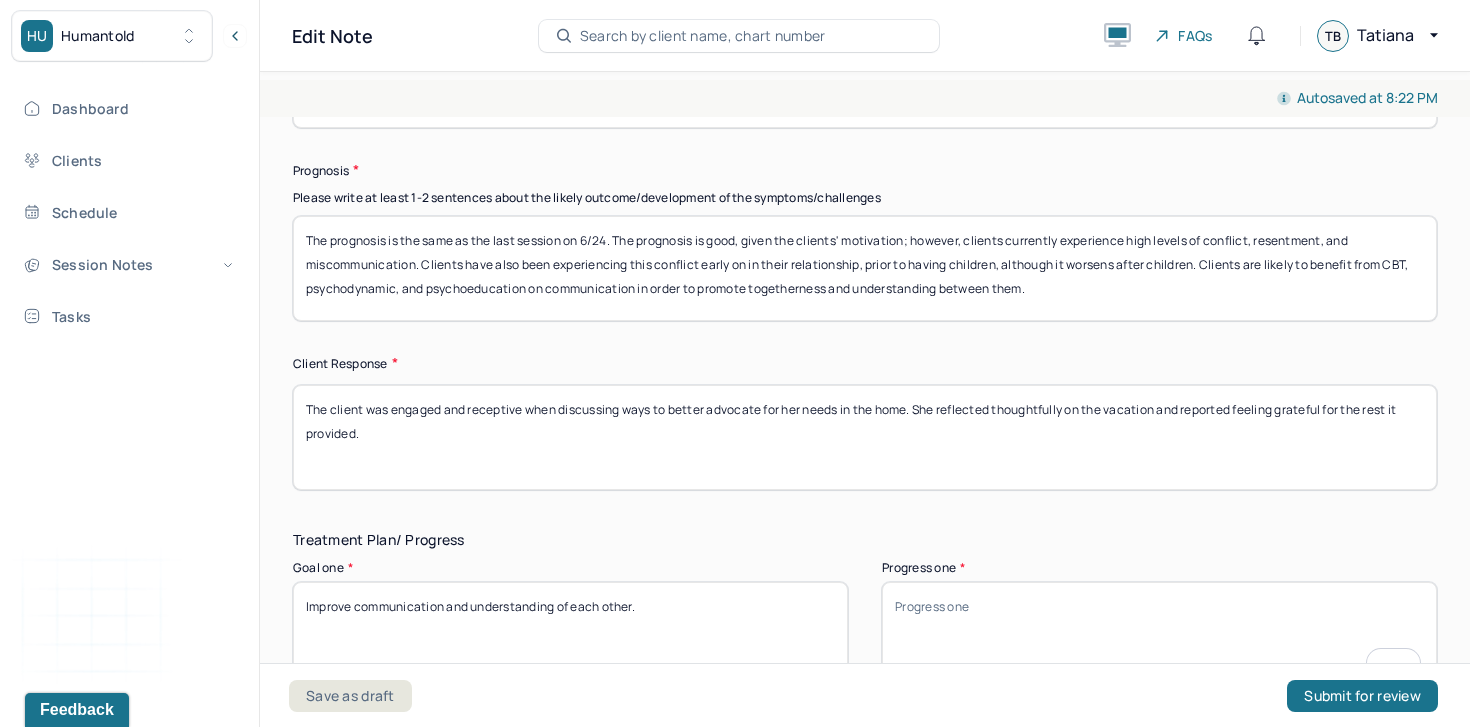scroll, scrollTop: 2958, scrollLeft: 0, axis: vertical 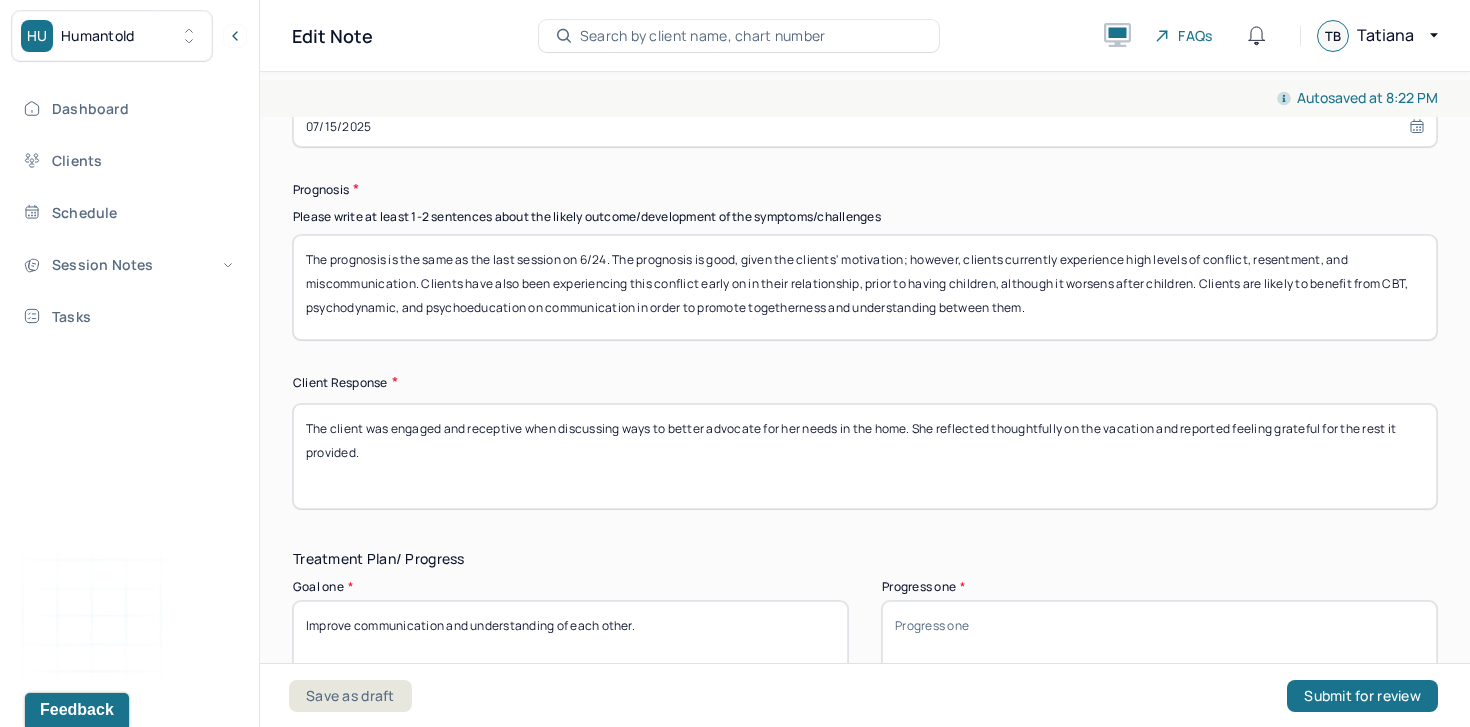 type 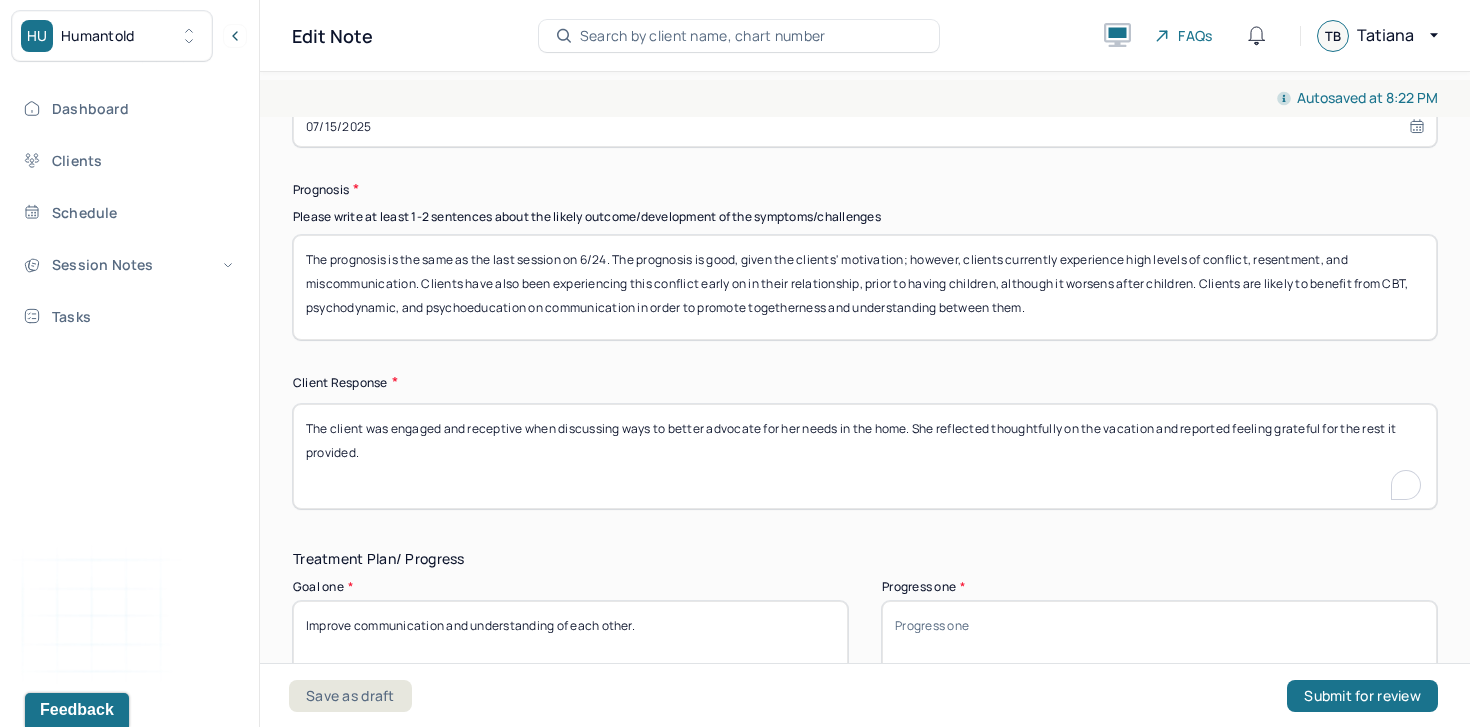 click on "The client was engaged and receptive when discussing ways to better advocate for her needs in the home. She reflected thoughtfully on the vacation and reported feeling grateful for the rest it provided." at bounding box center (865, 456) 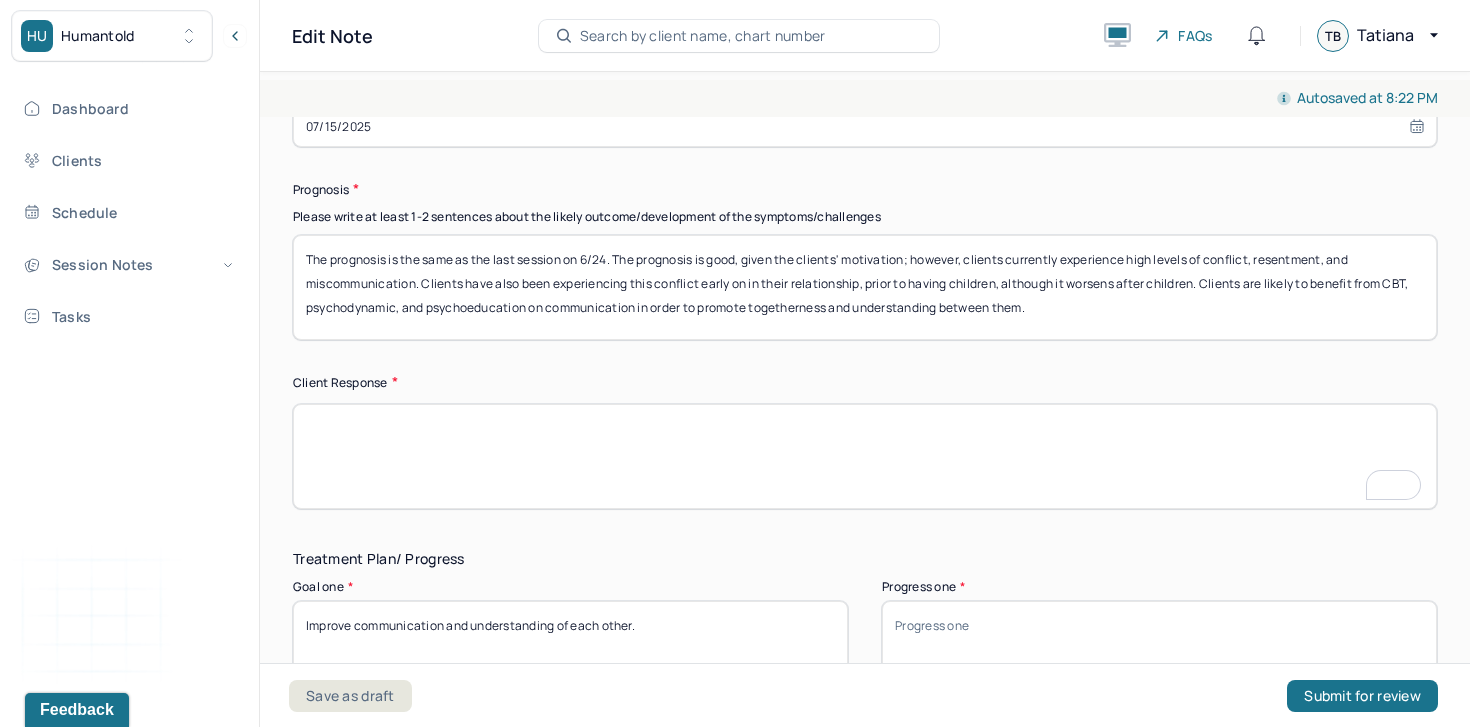 scroll, scrollTop: 2958, scrollLeft: 0, axis: vertical 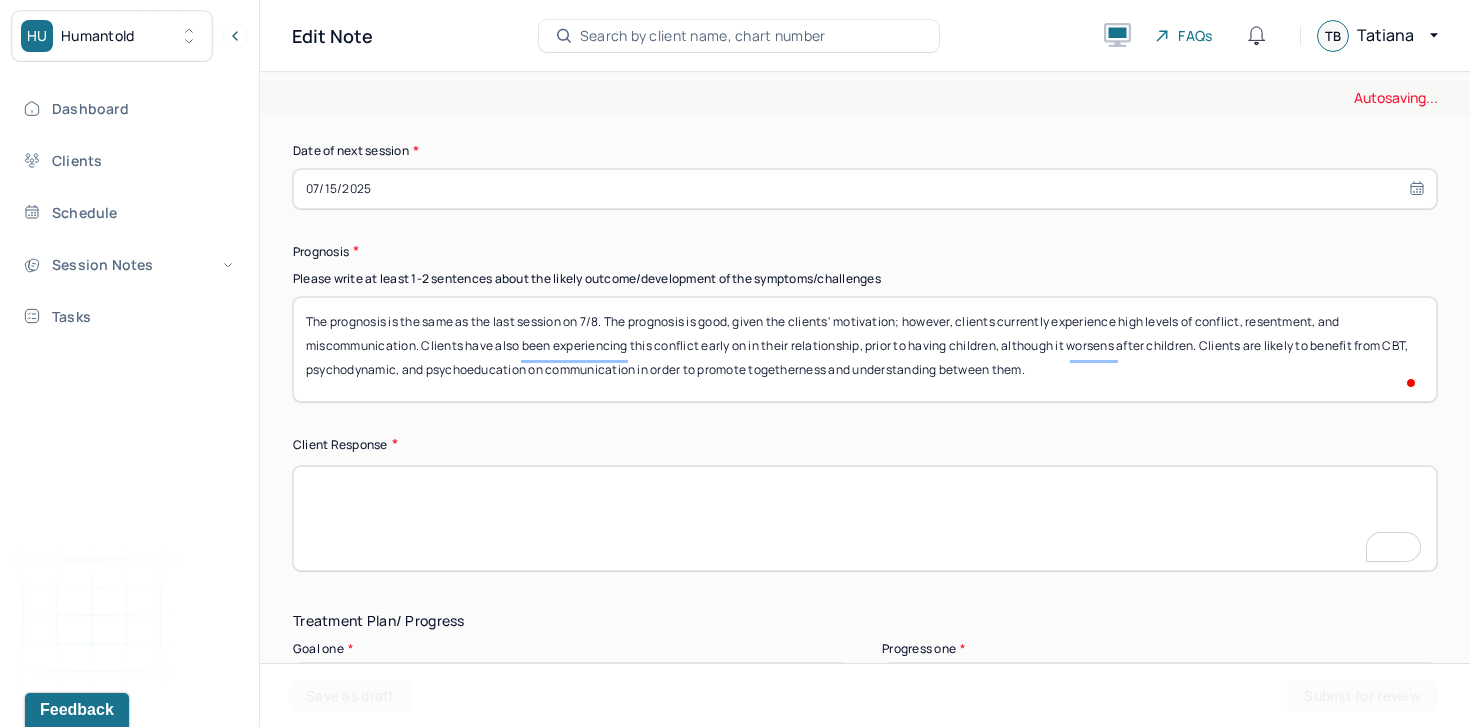 type on "The prognosis is the same as the last session on 7/8. The prognosis is good, given the clients' motivation; however, clients currently experience high levels of conflict, resentment, and miscommunication. Clients have also been experiencing this conflict early on in their relationship, prior to having children, although it worsens after children. Clients are likely to benefit from CBT, psychodynamic, and psychoeducation on communication in order to promote togetherness and understanding between them." 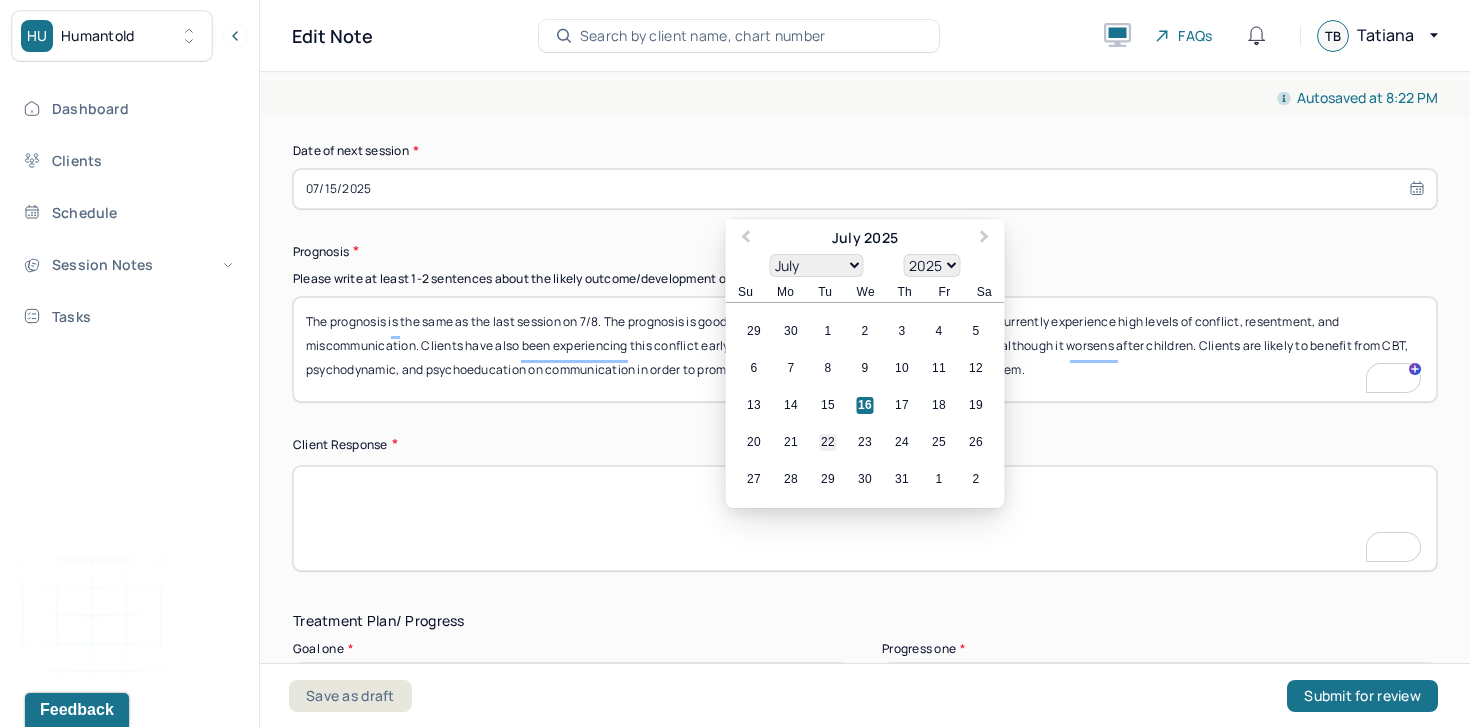 click on "22" at bounding box center [828, 442] 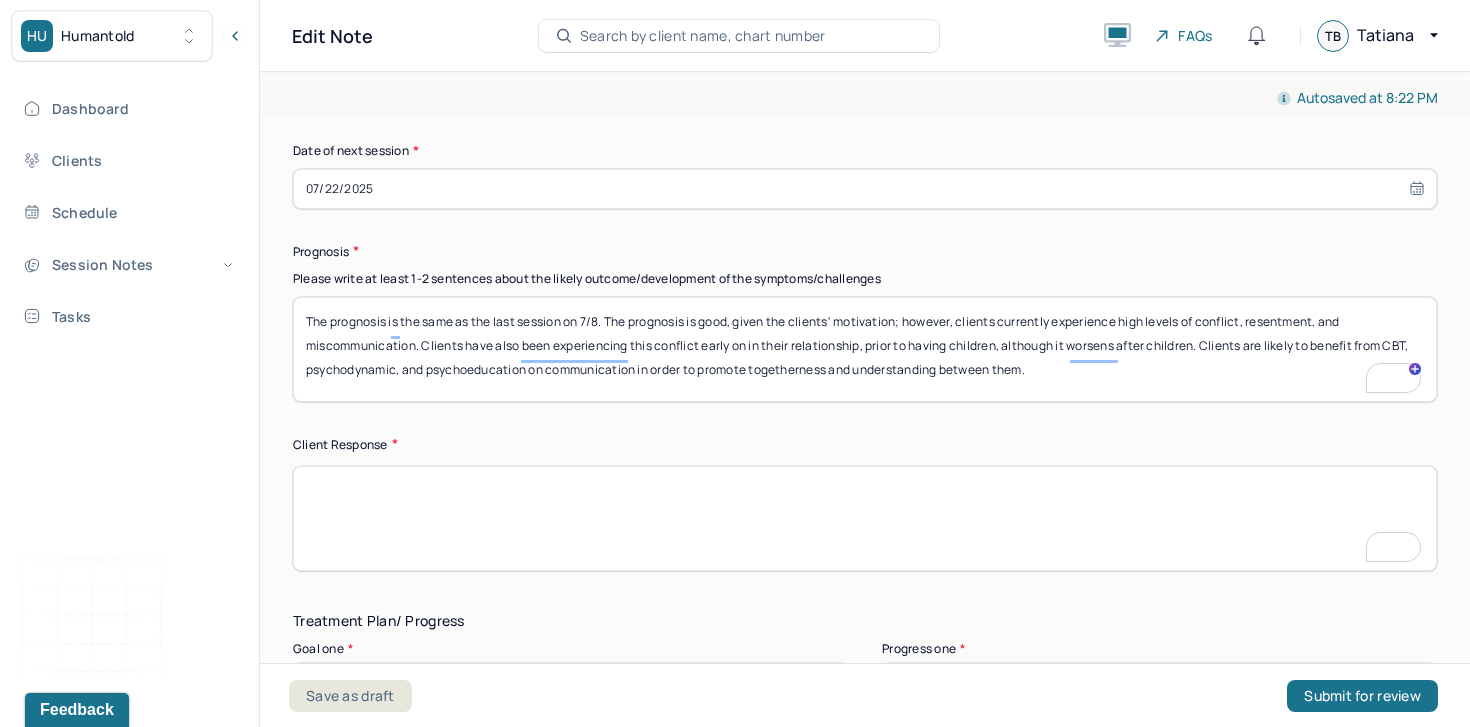 scroll, scrollTop: 2742, scrollLeft: 0, axis: vertical 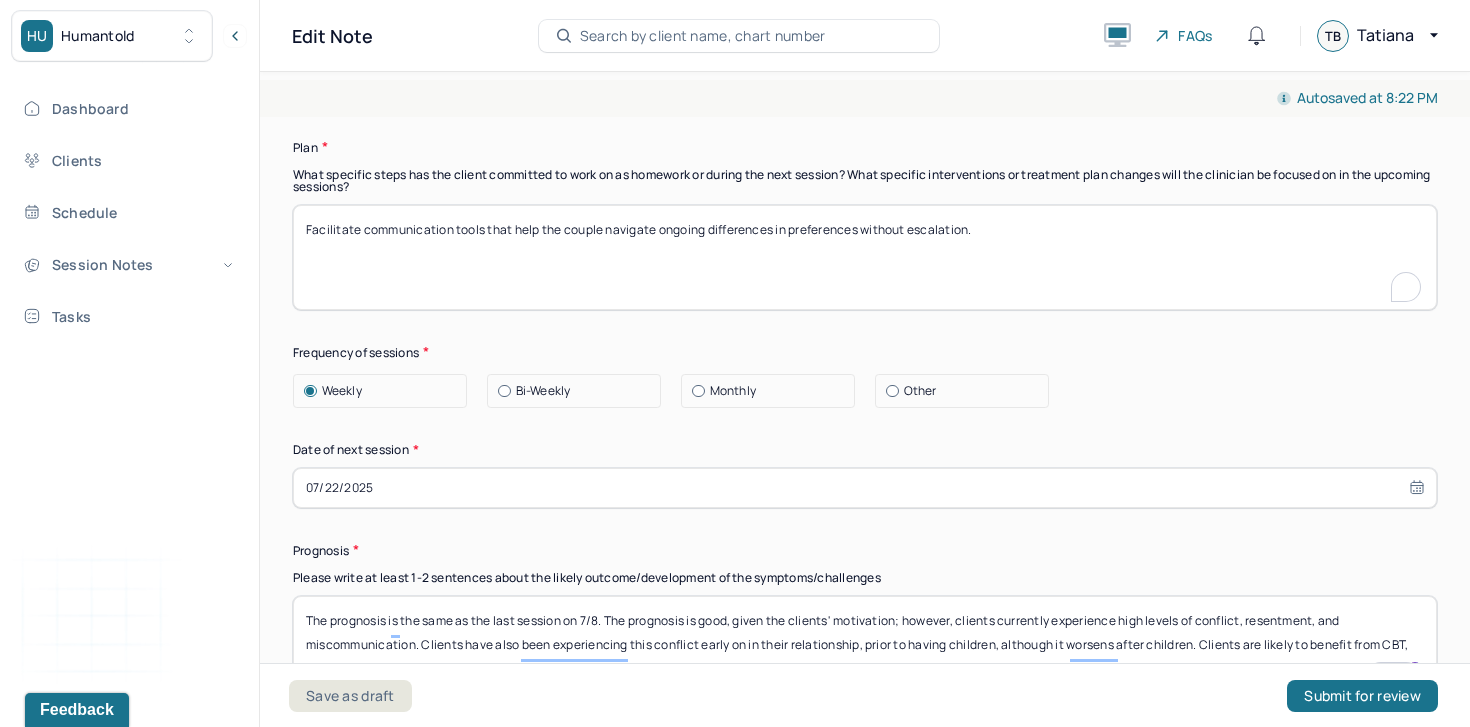 click on "Facilitate communication tools that help the couple navigate ongoing differences in preferences without escalation." at bounding box center (865, 257) 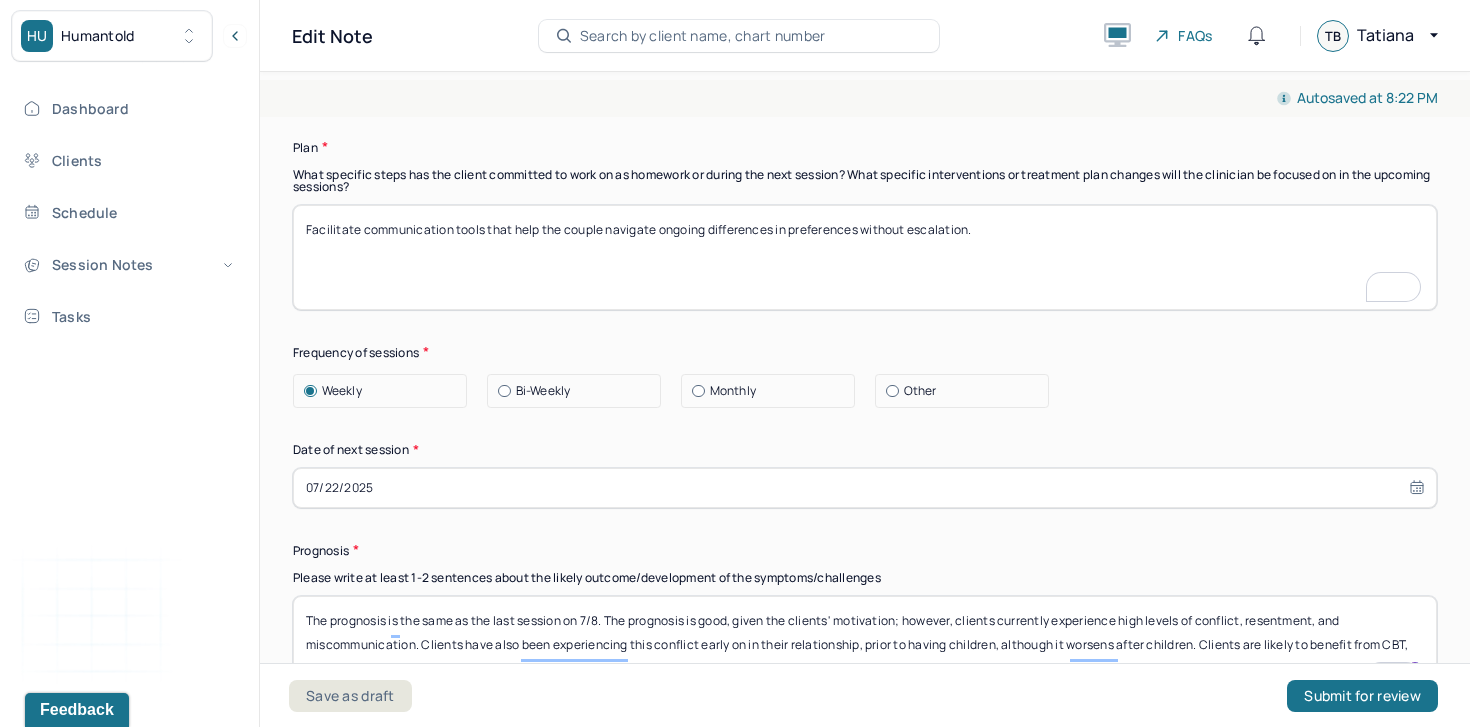 click on "Facilitate communication tools that help the couple navigate ongoing differences in preferences without escalation." at bounding box center (865, 257) 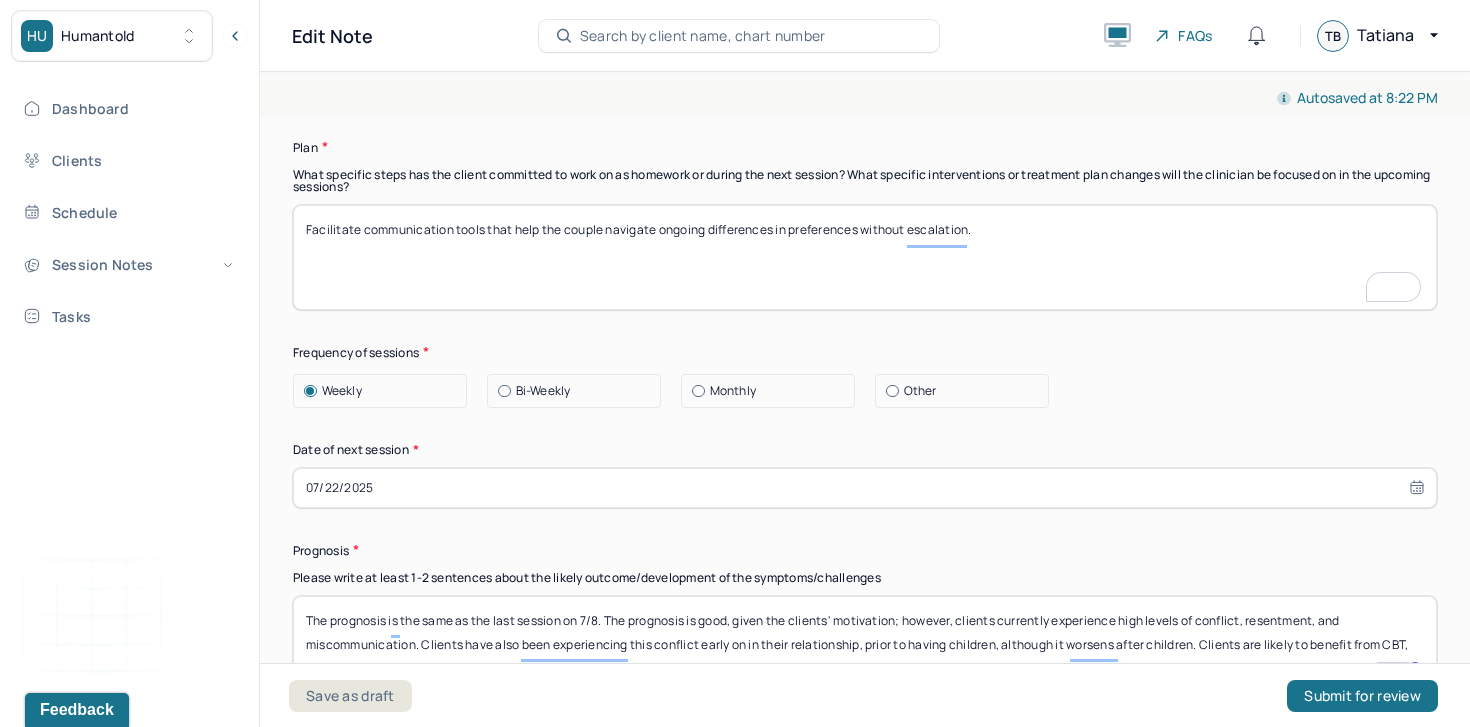 click on "Facilitate communication tools that help the couple navigate ongoing differences in preferences without escalation." at bounding box center (865, 257) 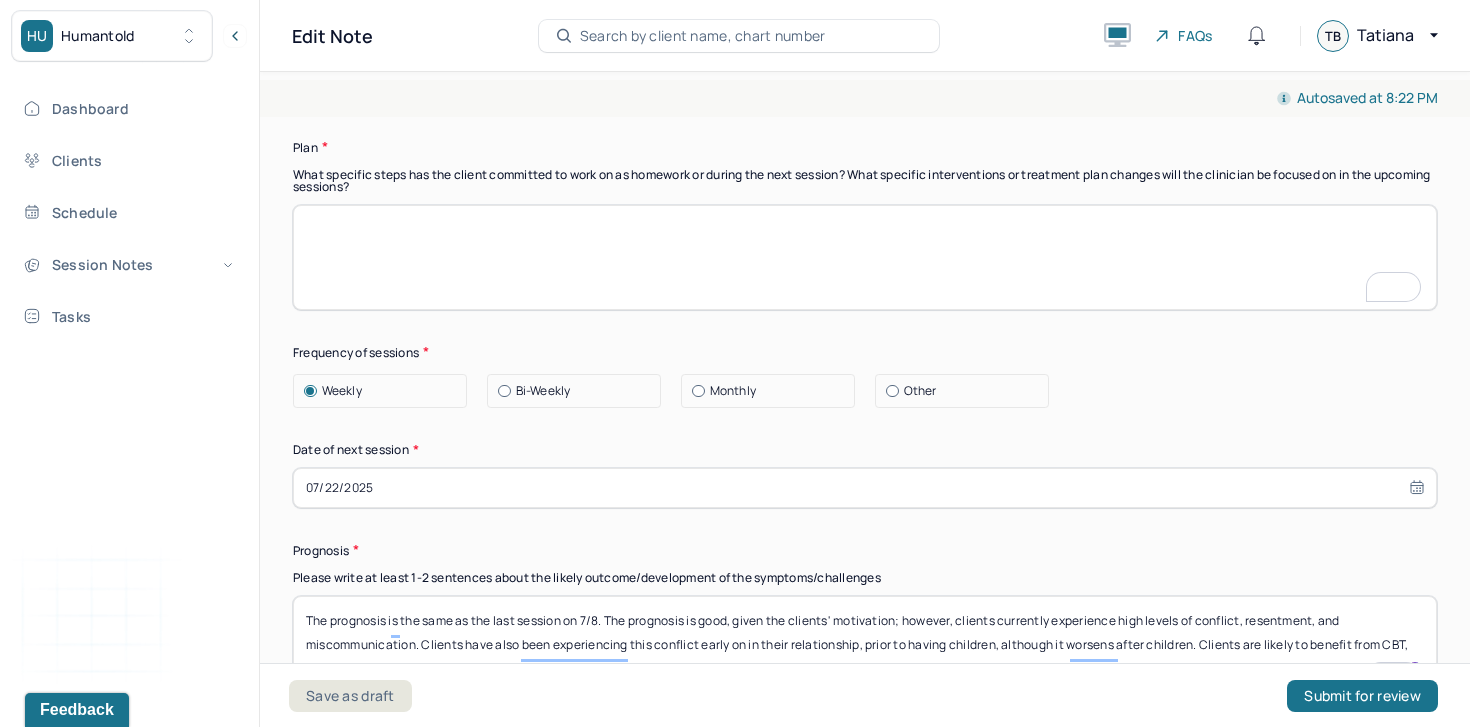 scroll, scrollTop: 2427, scrollLeft: 0, axis: vertical 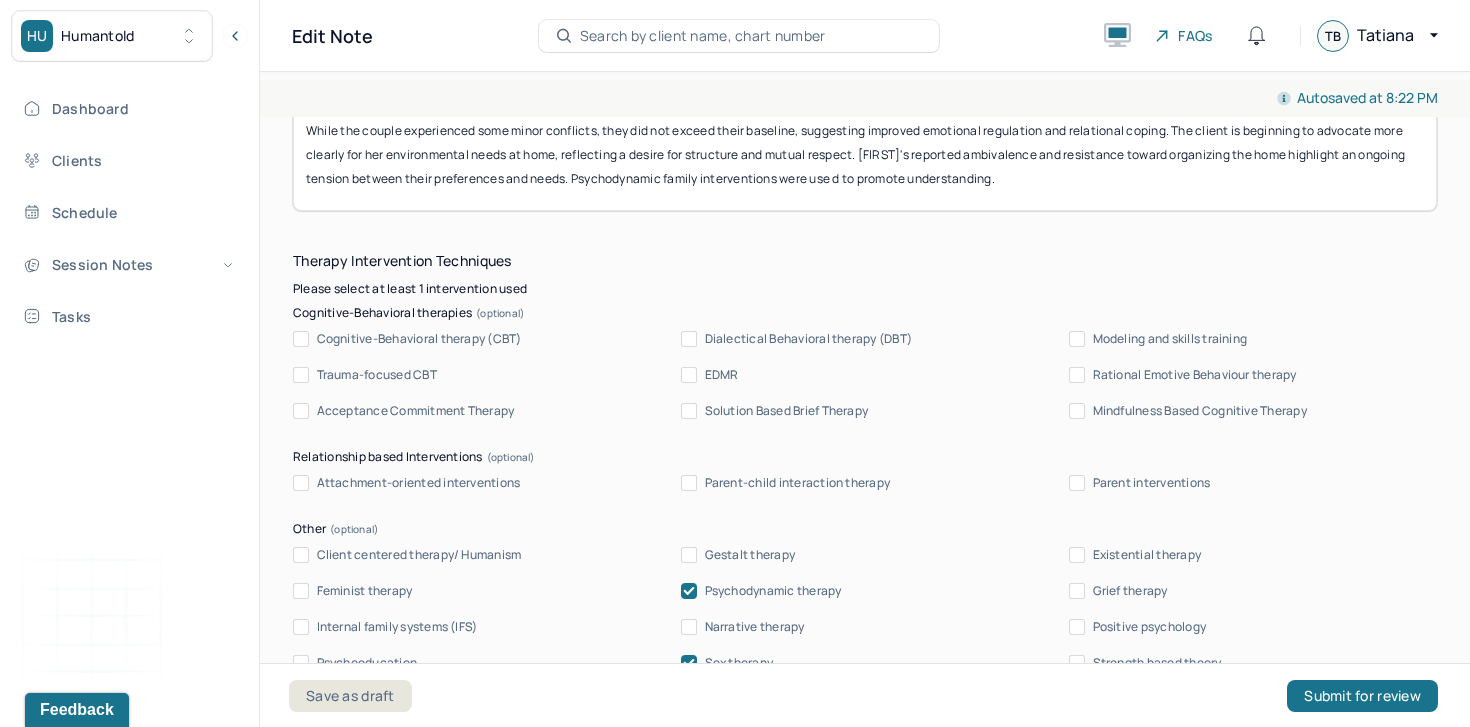 type 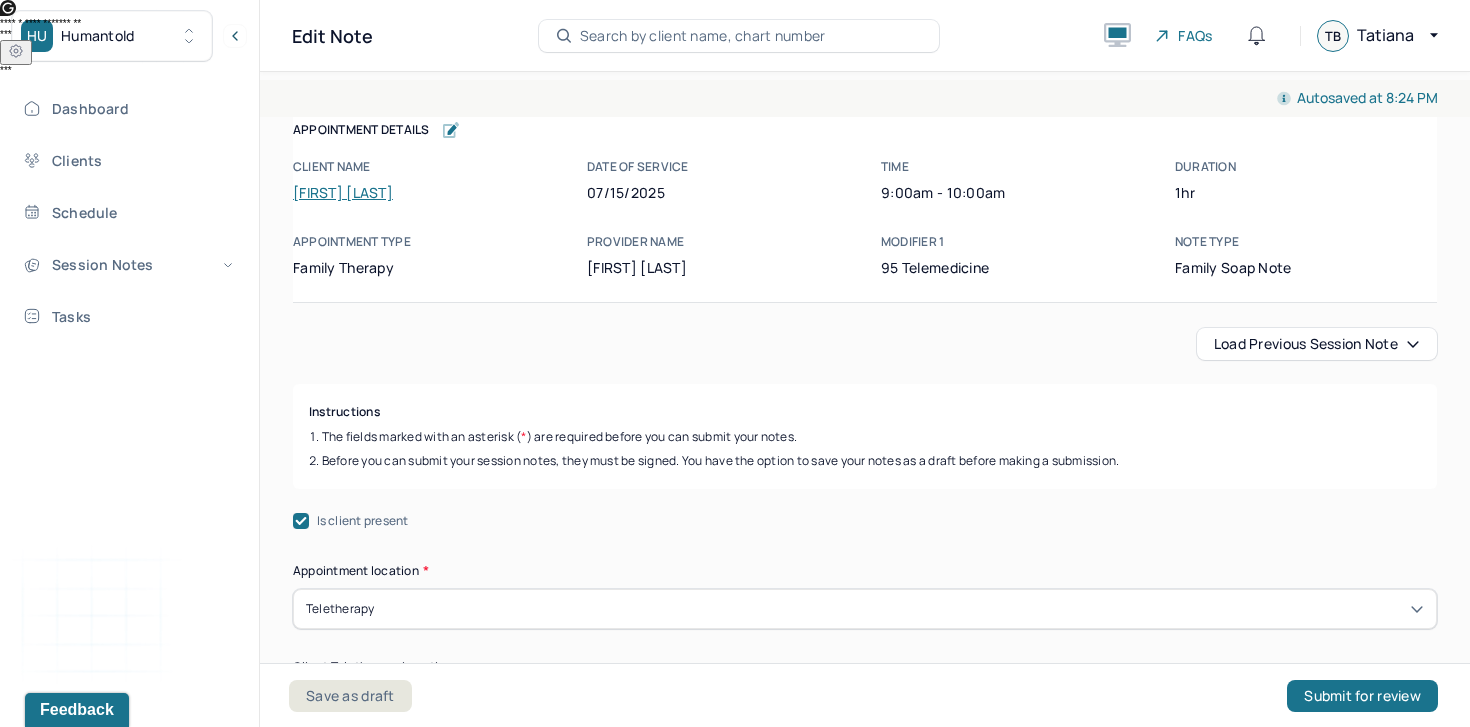 scroll, scrollTop: 0, scrollLeft: 0, axis: both 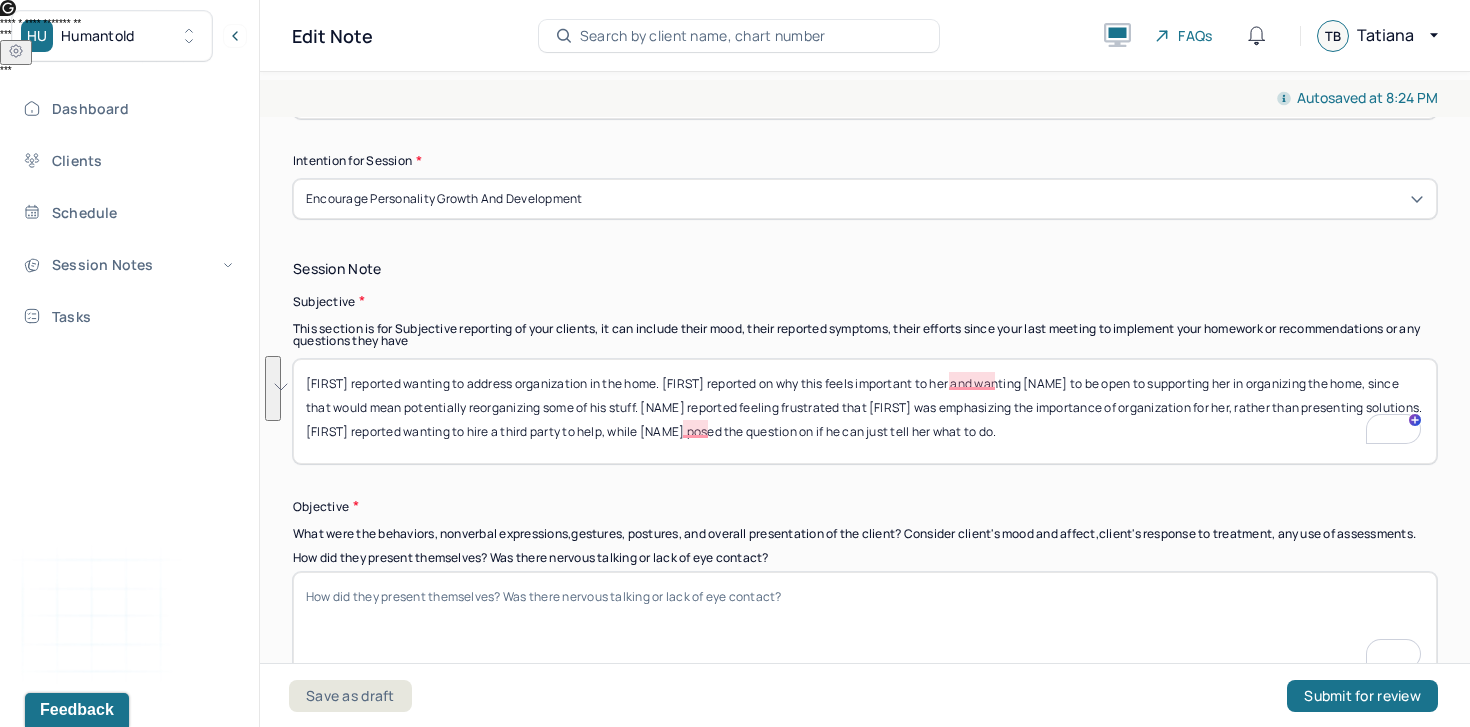 paste on "he reported why this feels important to her and expressed wanting [NAME] to be open to supporting her in this process, as it may involve reorganizing some of his belongings. [NAME] reported feeling frustrated that [FIRST] was emphasizing the importance of organization rather than focusing on concrete solutions. [FIRST] reported wanting to hire a third party to help, while [NAME] posed the question of whether he could simply tell her what to do." 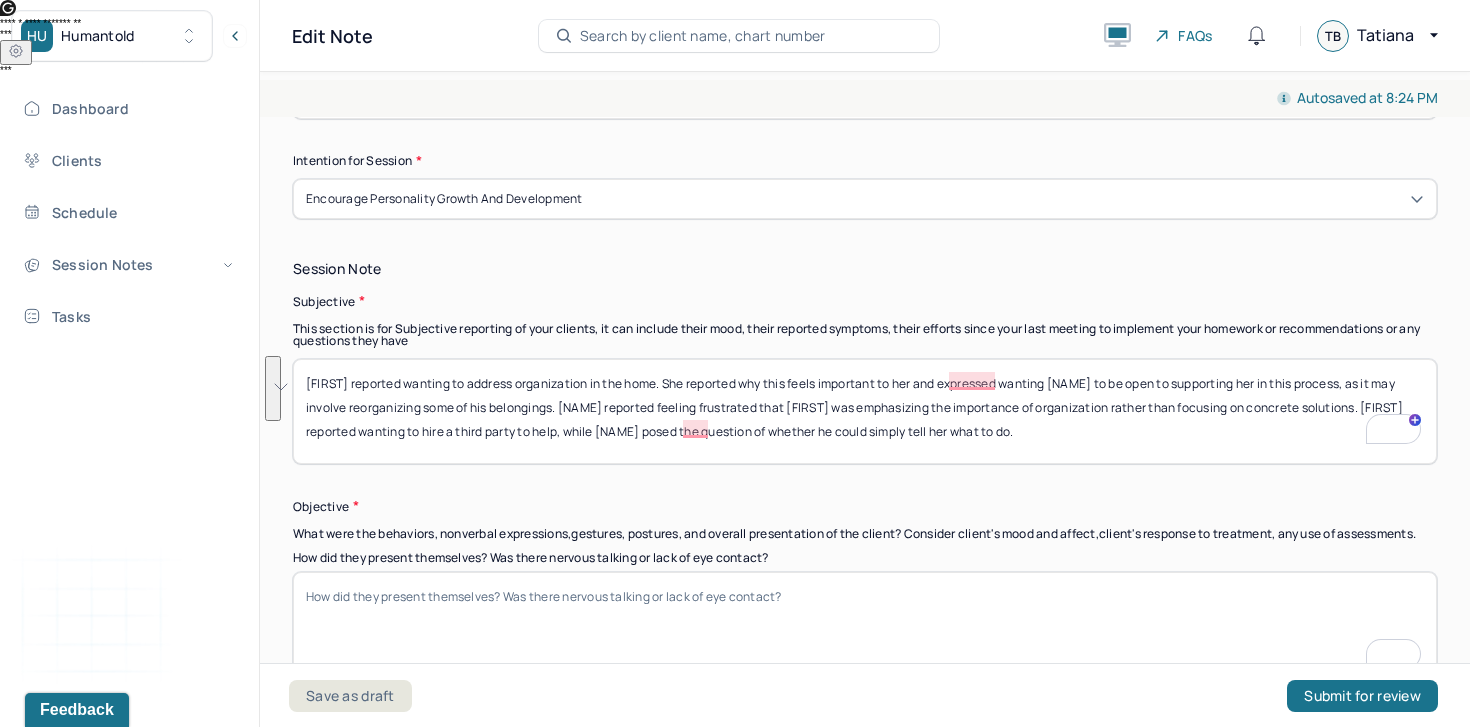 scroll 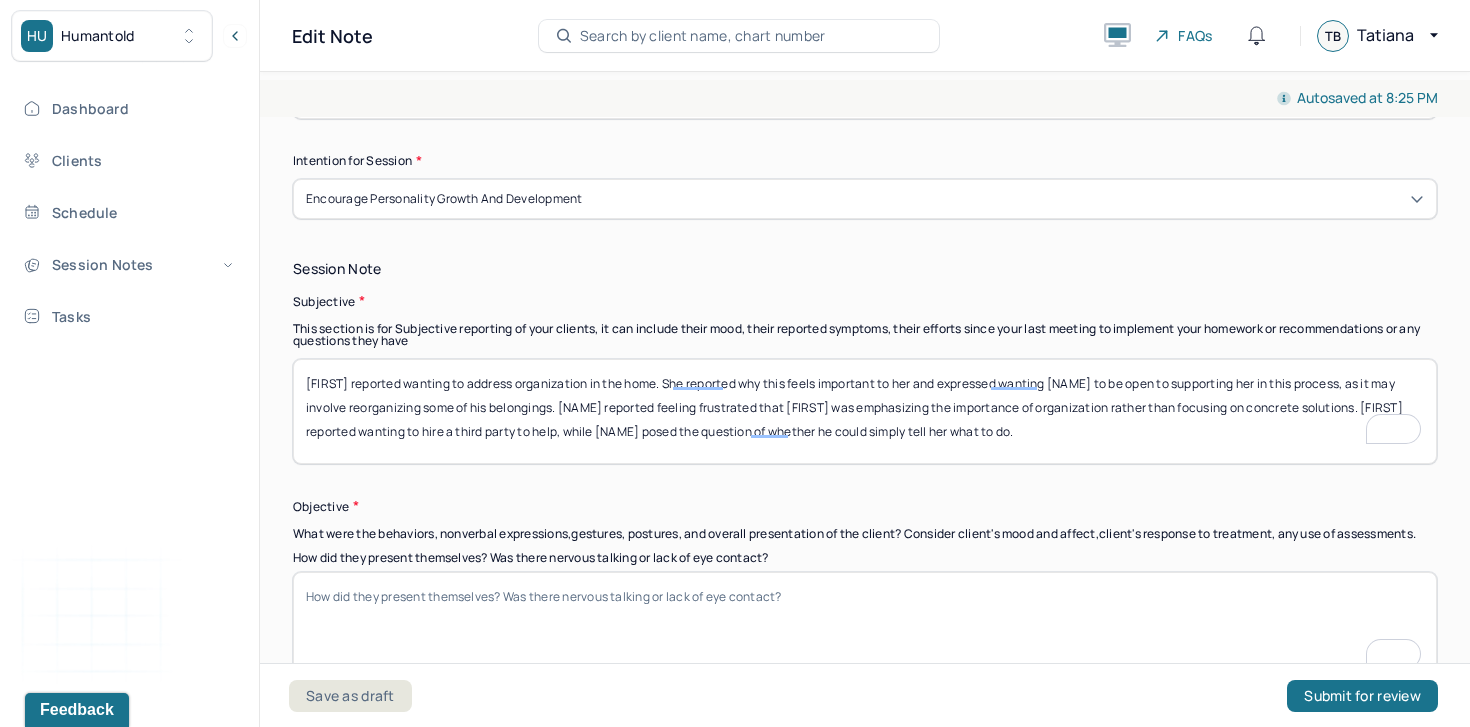 type on "[PERSON] reported wanting to address organization in the home. She reported why this feels important to her and expressed wanting [PERSON] to be open to supporting her in this process, as it may involve reorganizing some of his belongings. [PERSON] reported feeling frustrated that [PERSON] was emphasizing the importance of organization rather than focusing on concrete solutions. [PERSON] reported wanting to hire a third party to help, while [PERSON] posed the question of whether he could simply tell her what to do." 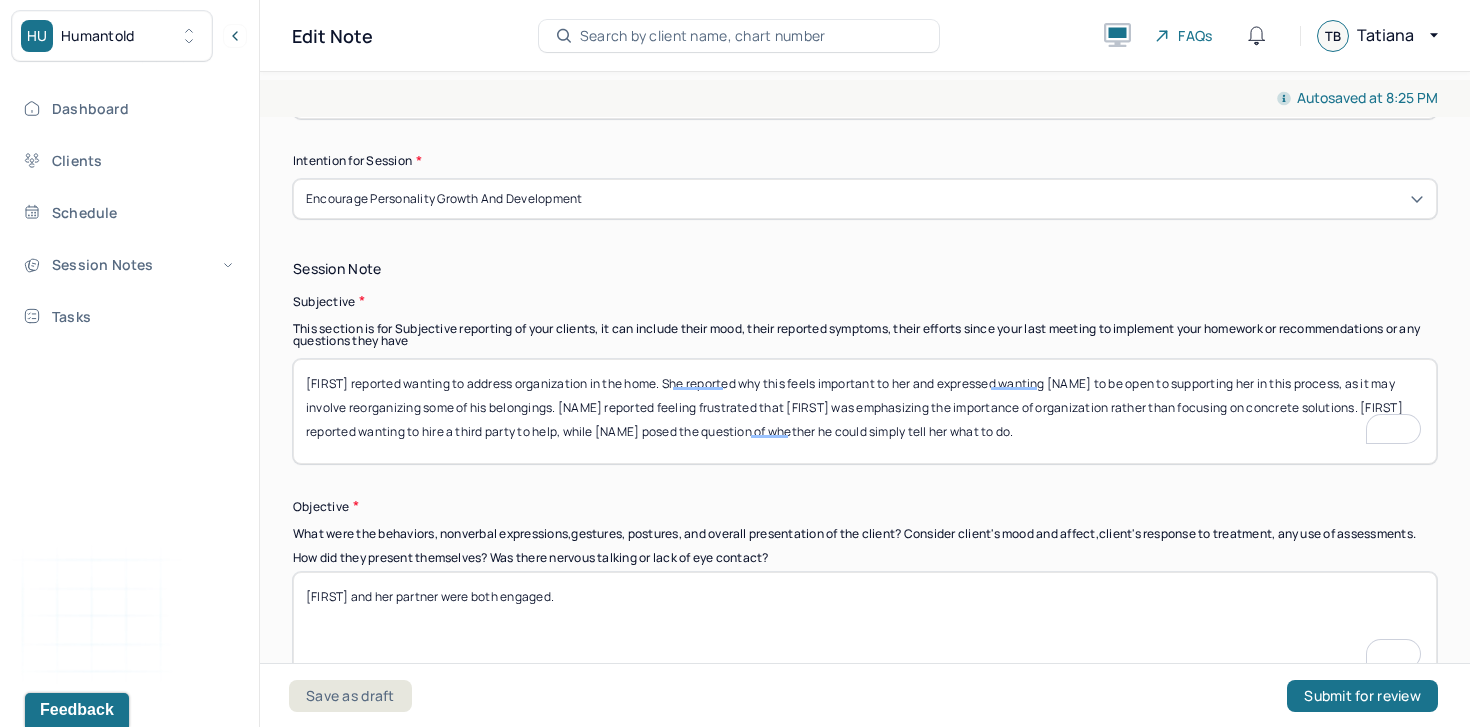 scroll, scrollTop: 1397, scrollLeft: 0, axis: vertical 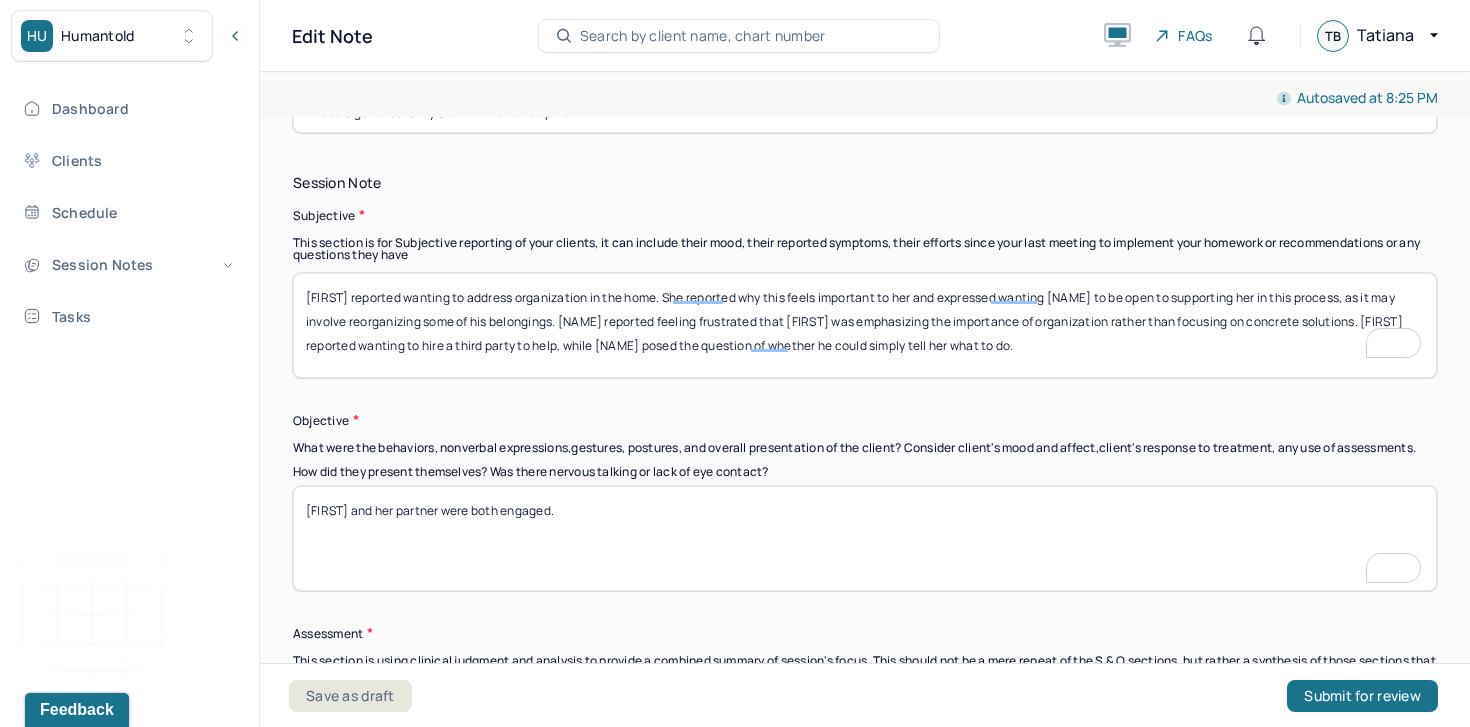 paste on "on appeared disengaged at times, frequently sighing, rolling his eyes, or demonstrating dismissive nonverbal cues in response to Sara’s comments." 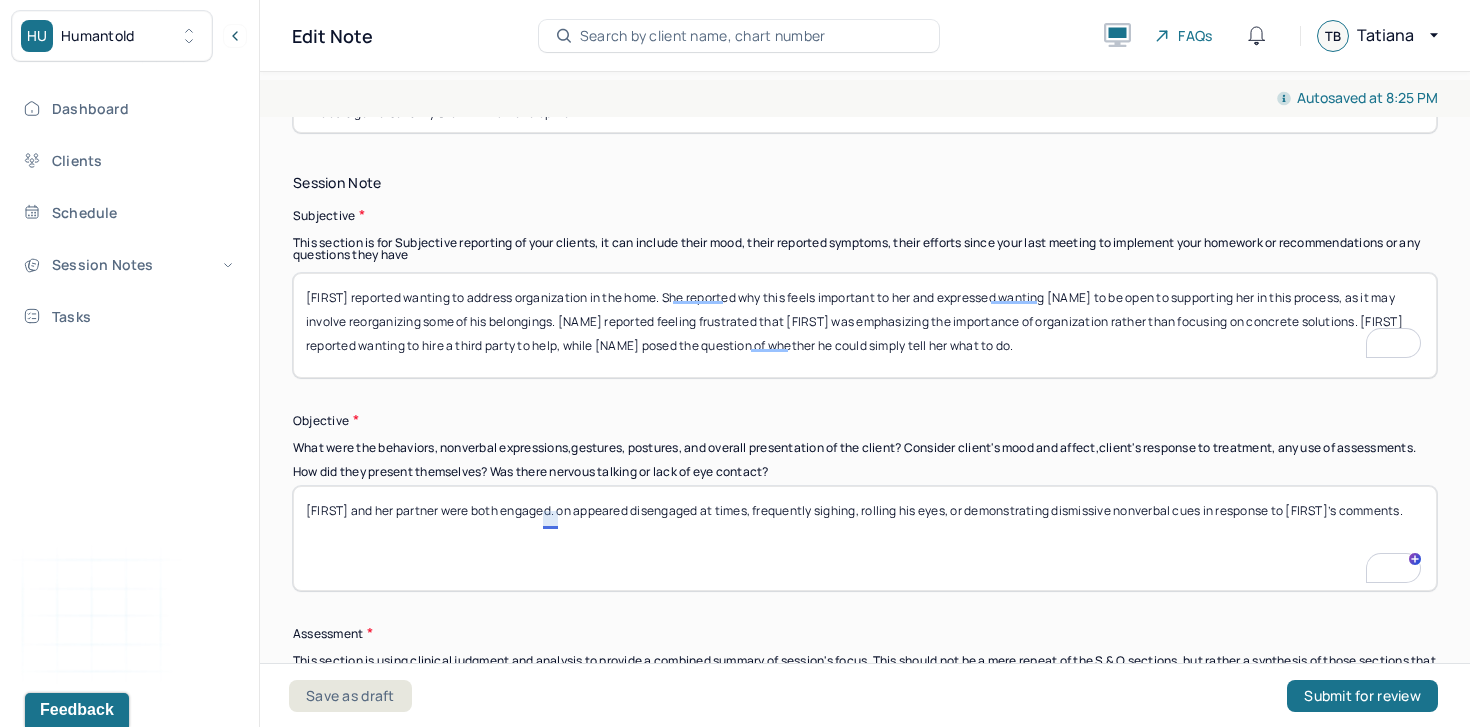 click on "Sara and her partner were both engaged." at bounding box center (865, 538) 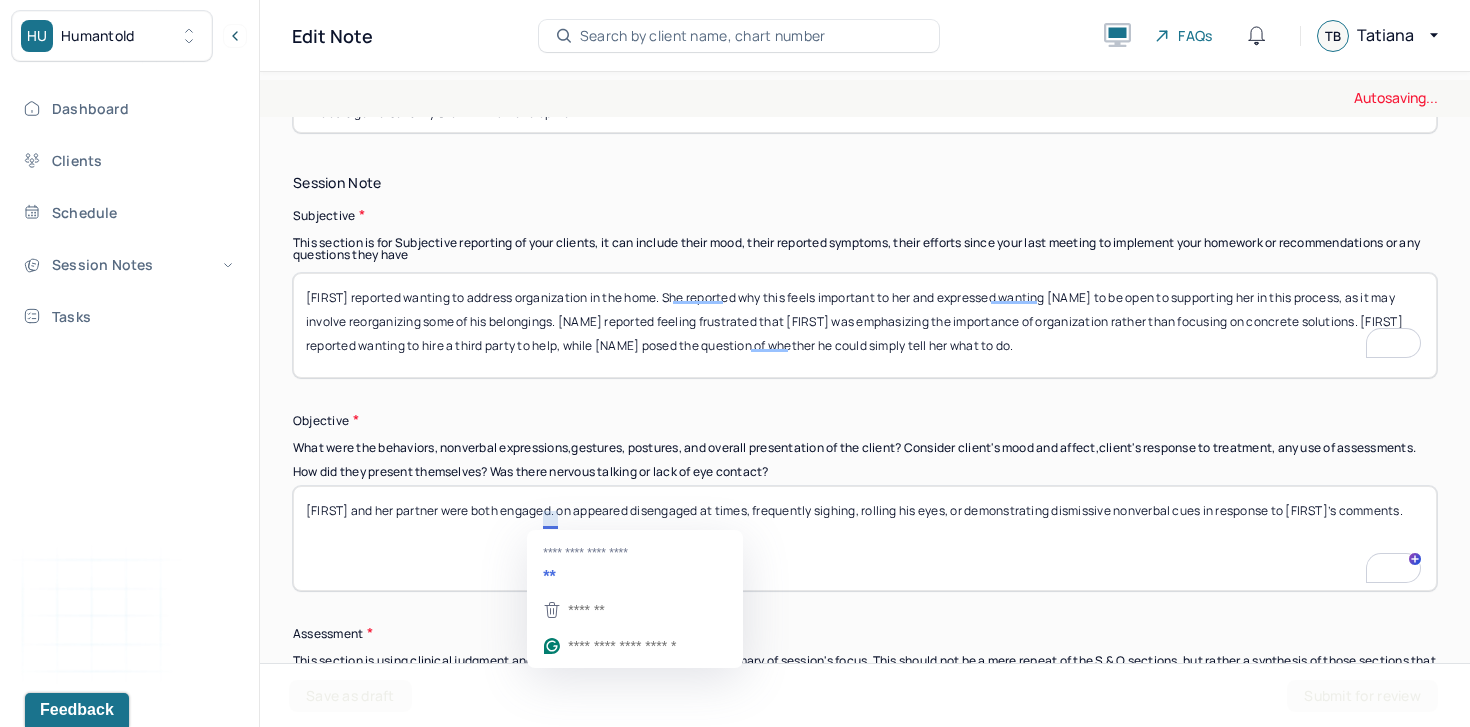click on "Sara and her partner were both engaged." at bounding box center (865, 538) 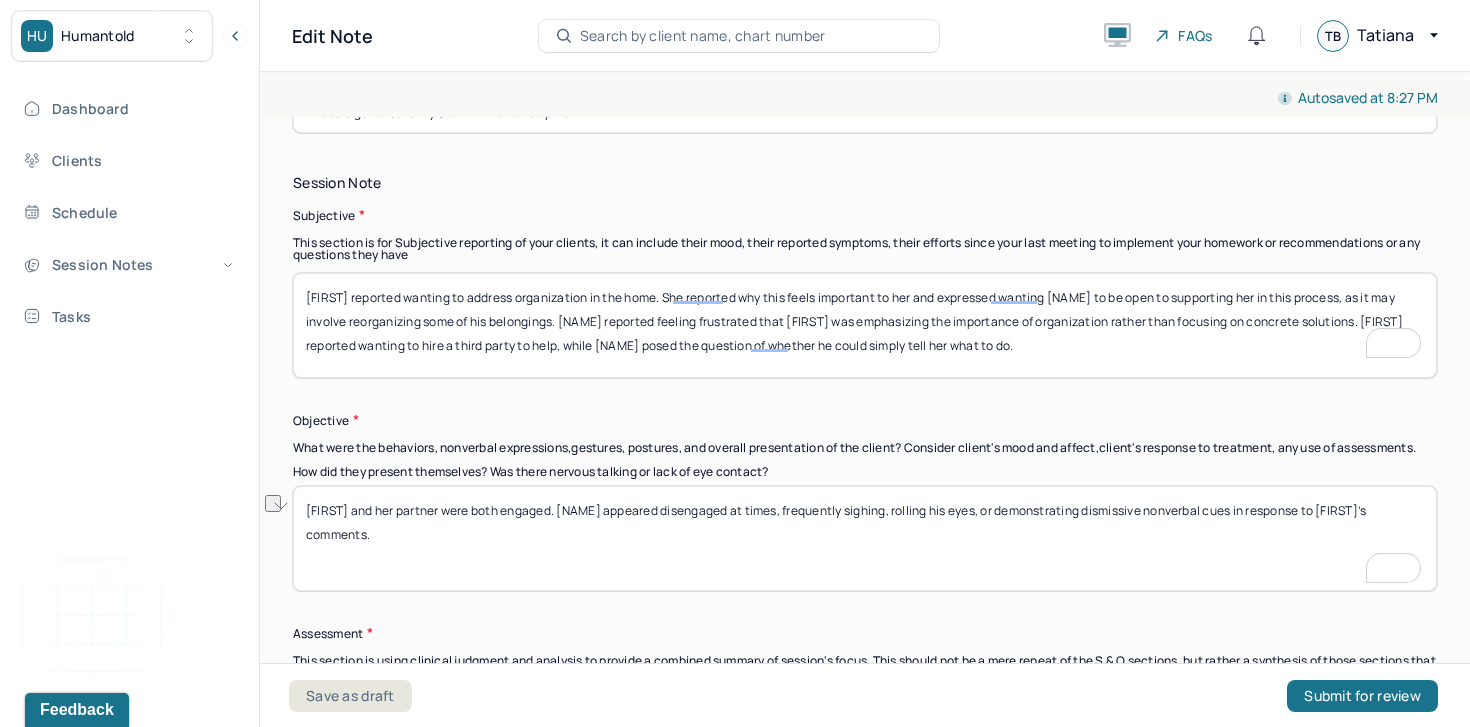 drag, startPoint x: 744, startPoint y: 520, endPoint x: 564, endPoint y: 519, distance: 180.00278 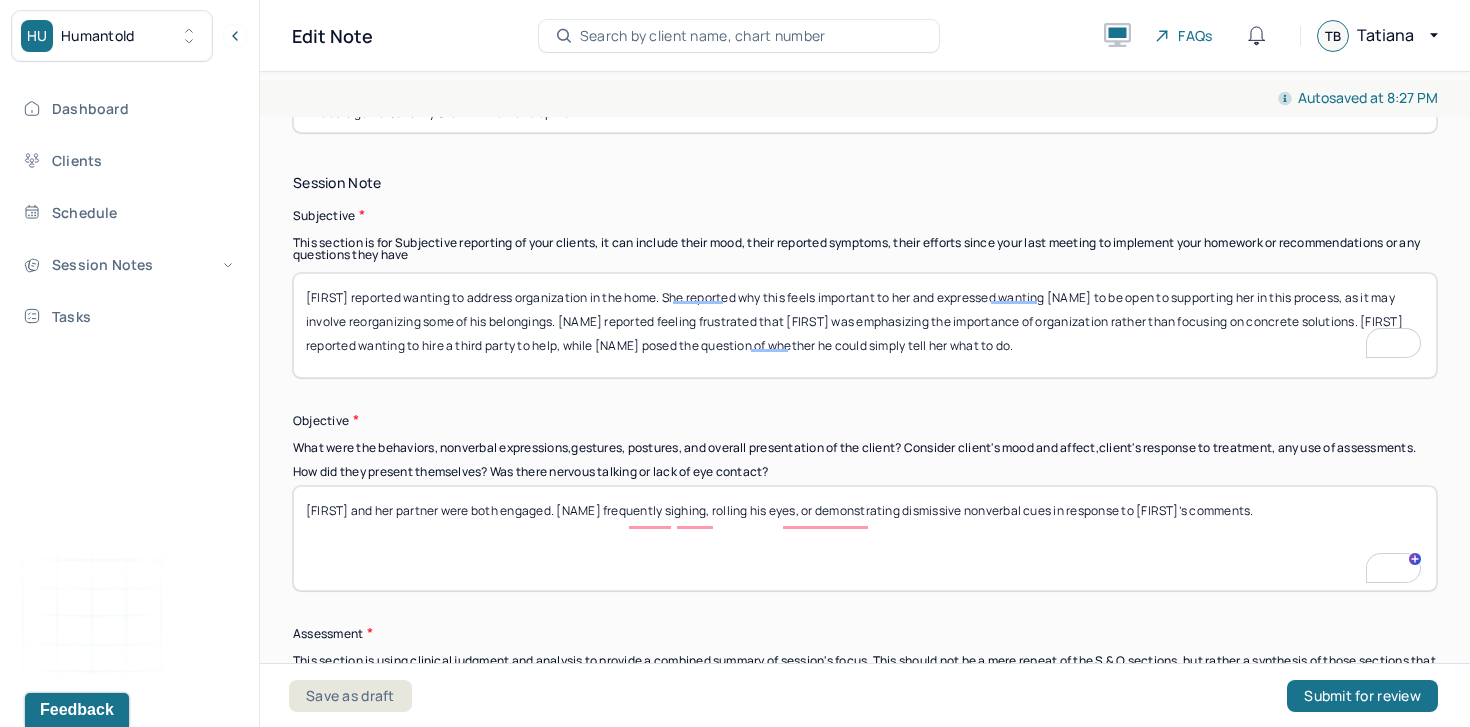 click on "Sara and her partner were both engaged. Jon appeared disengaged at times, frequently sighing, rolling his eyes, or demonstrating dismissive nonverbal cues in response to Sara’s comments." at bounding box center (865, 538) 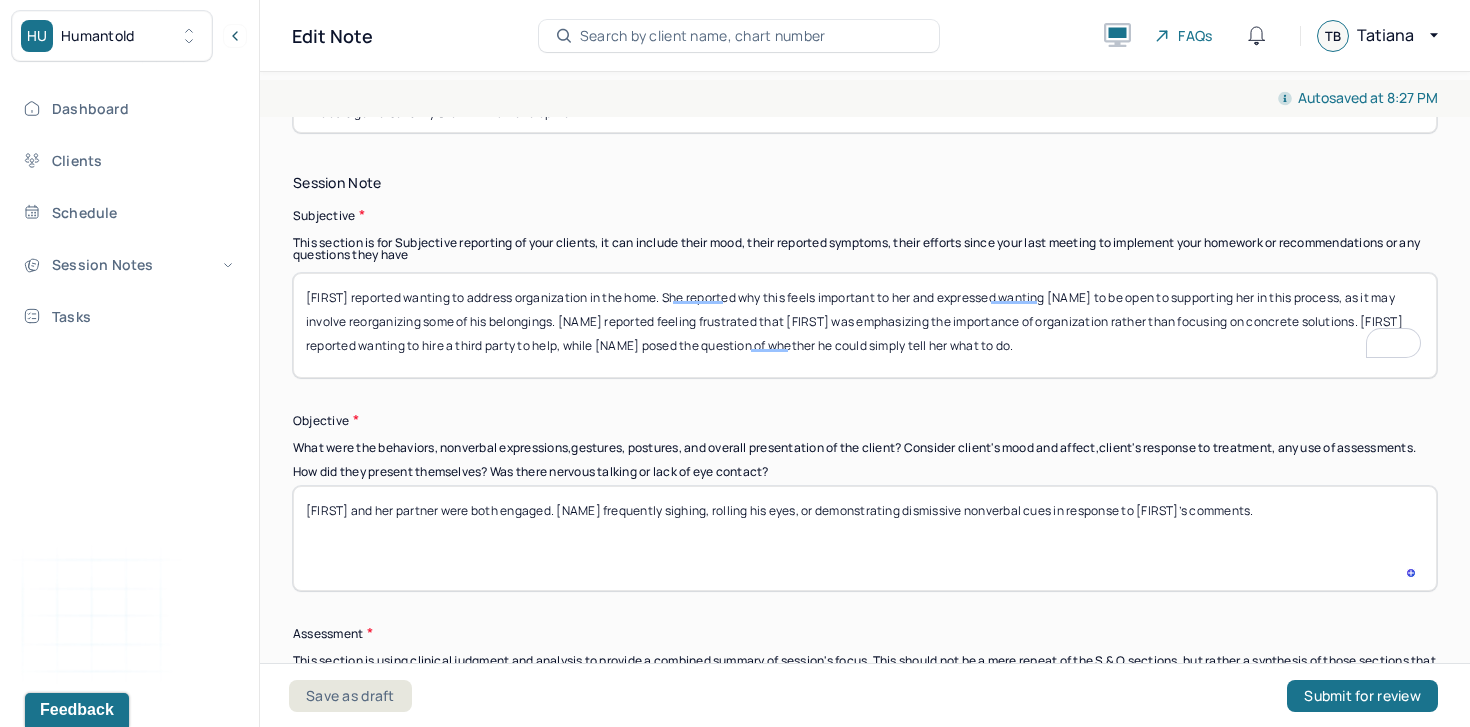 type on "Sara and her partner were both engaged. Jon frequently sighing, rolling his eyes, or demonstrating dismissive nonverbal cues in response to Sara’s comments." 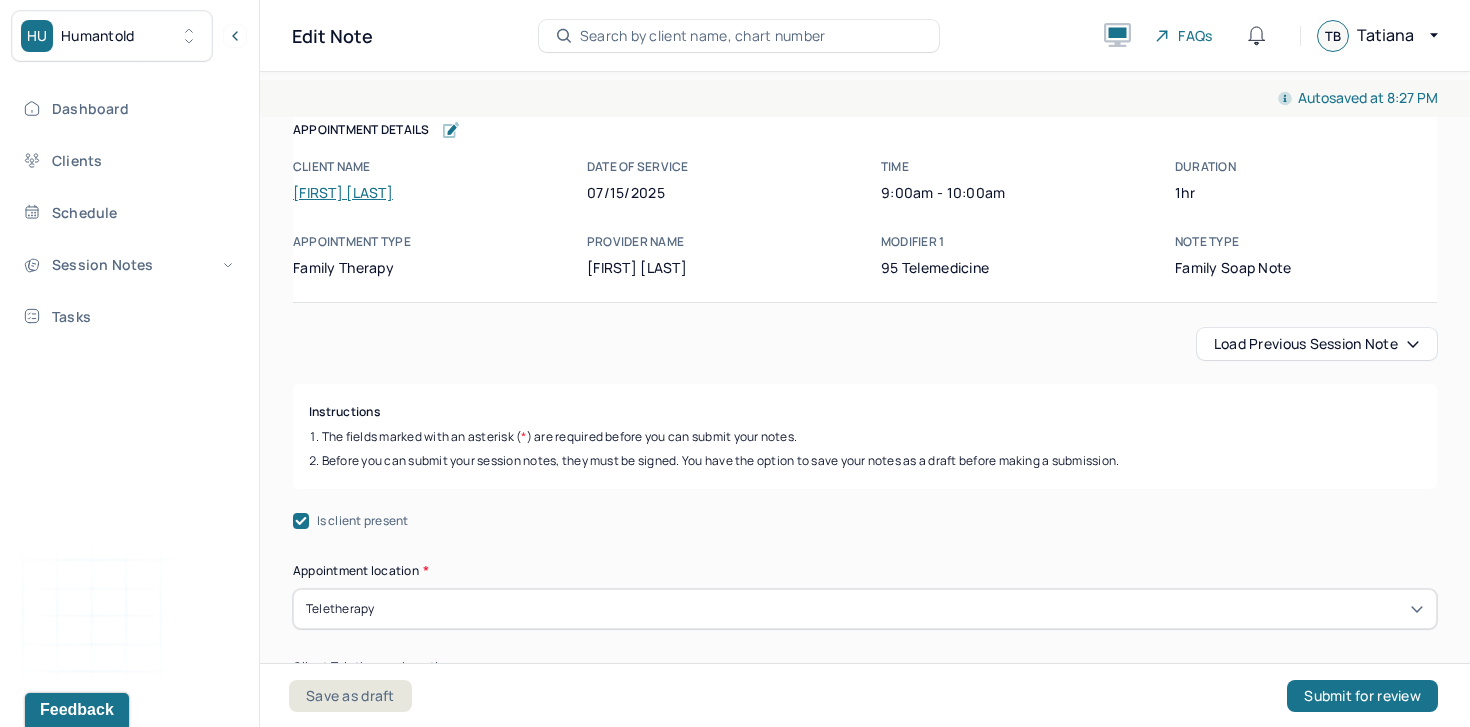 scroll, scrollTop: 0, scrollLeft: 0, axis: both 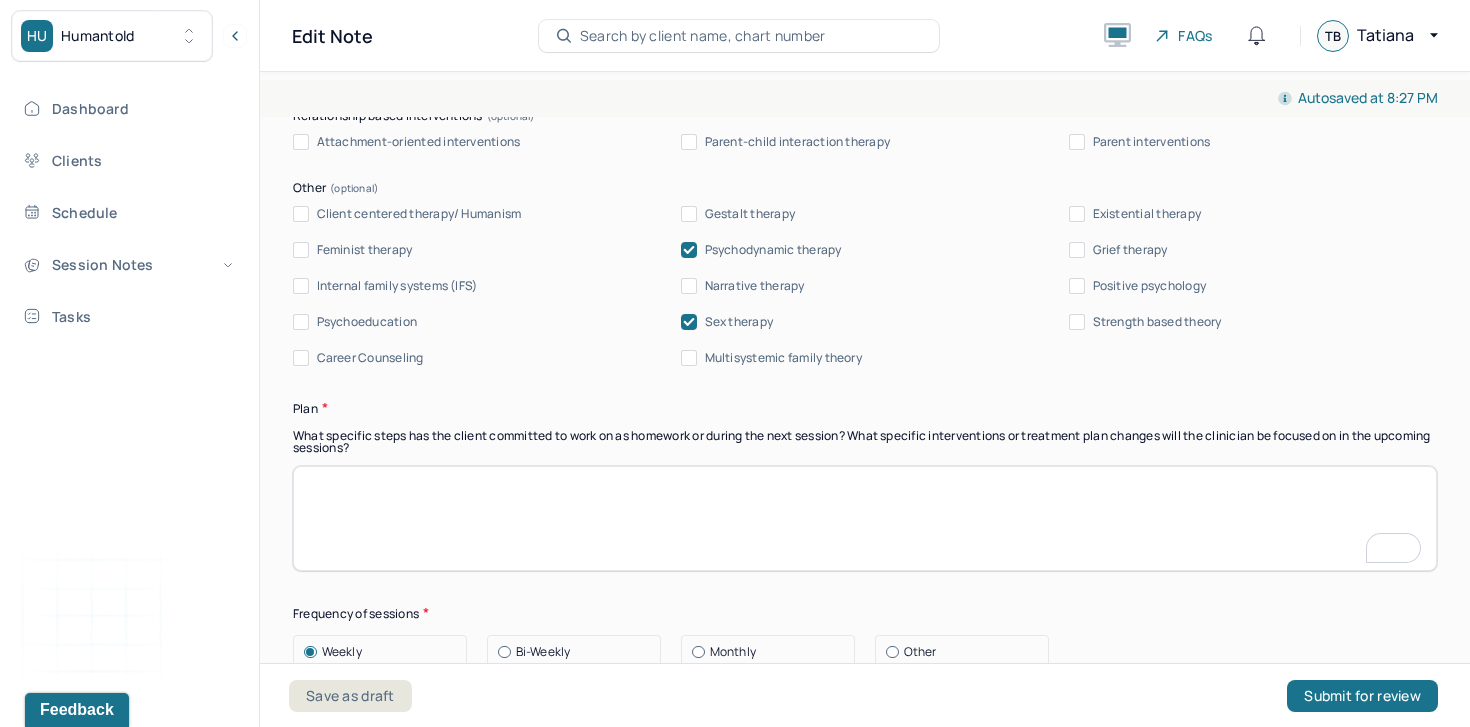 click at bounding box center (865, 518) 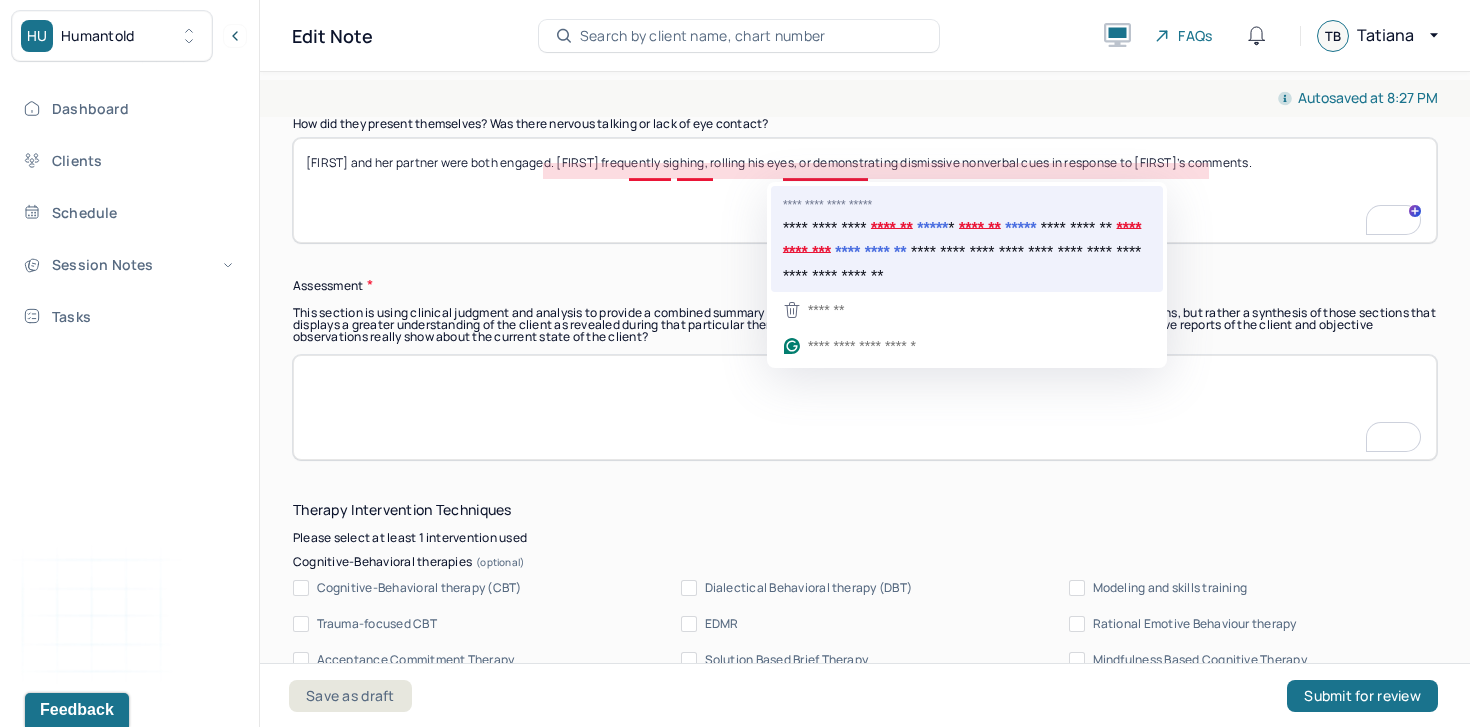 type on "Continue to slow the pace of sessions and incorporate real-time emotional check-ins, especially with Jon when signs of frustration arise." 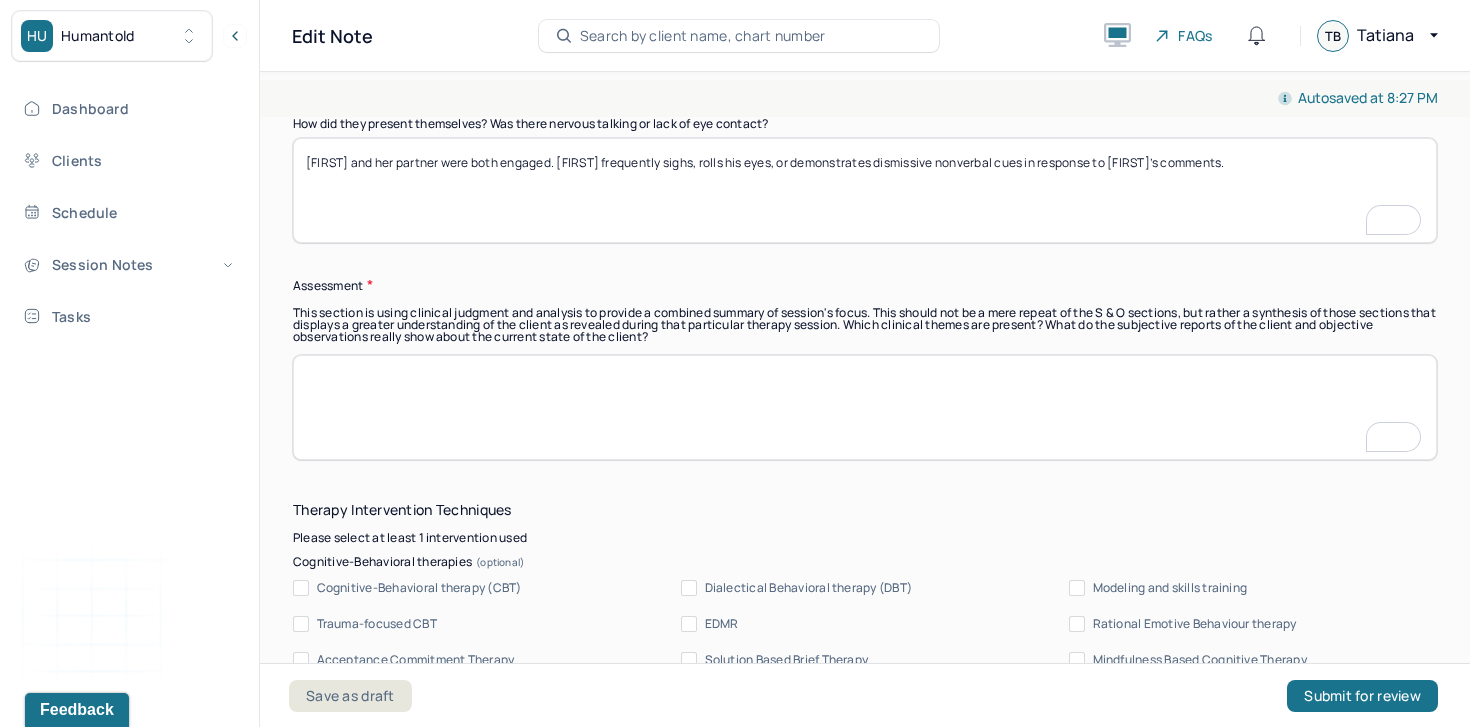 type on "Sara and her partner were both engaged. Jon frequently sighs, rolls his eyes, or demonstrates dismissive nonverbal cues in response to Sara’s comments." 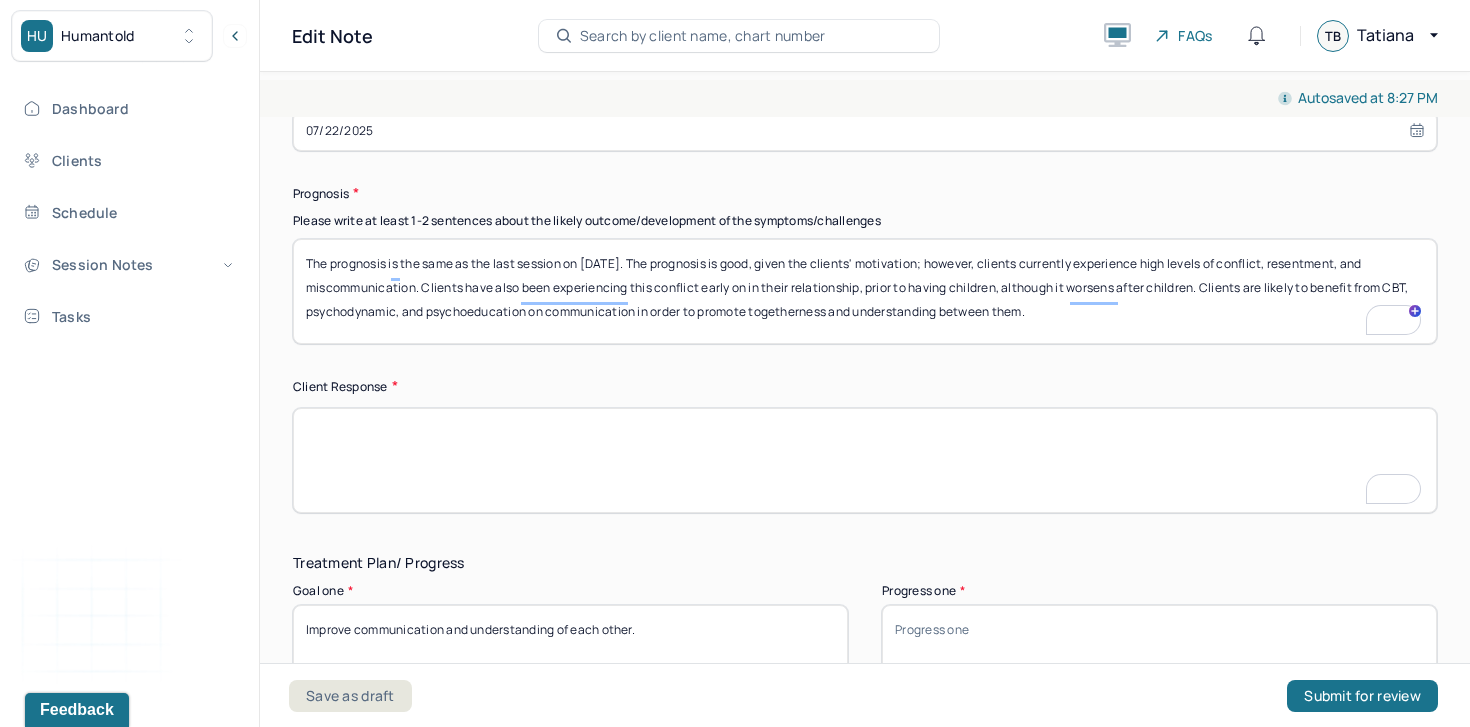 click at bounding box center [865, 460] 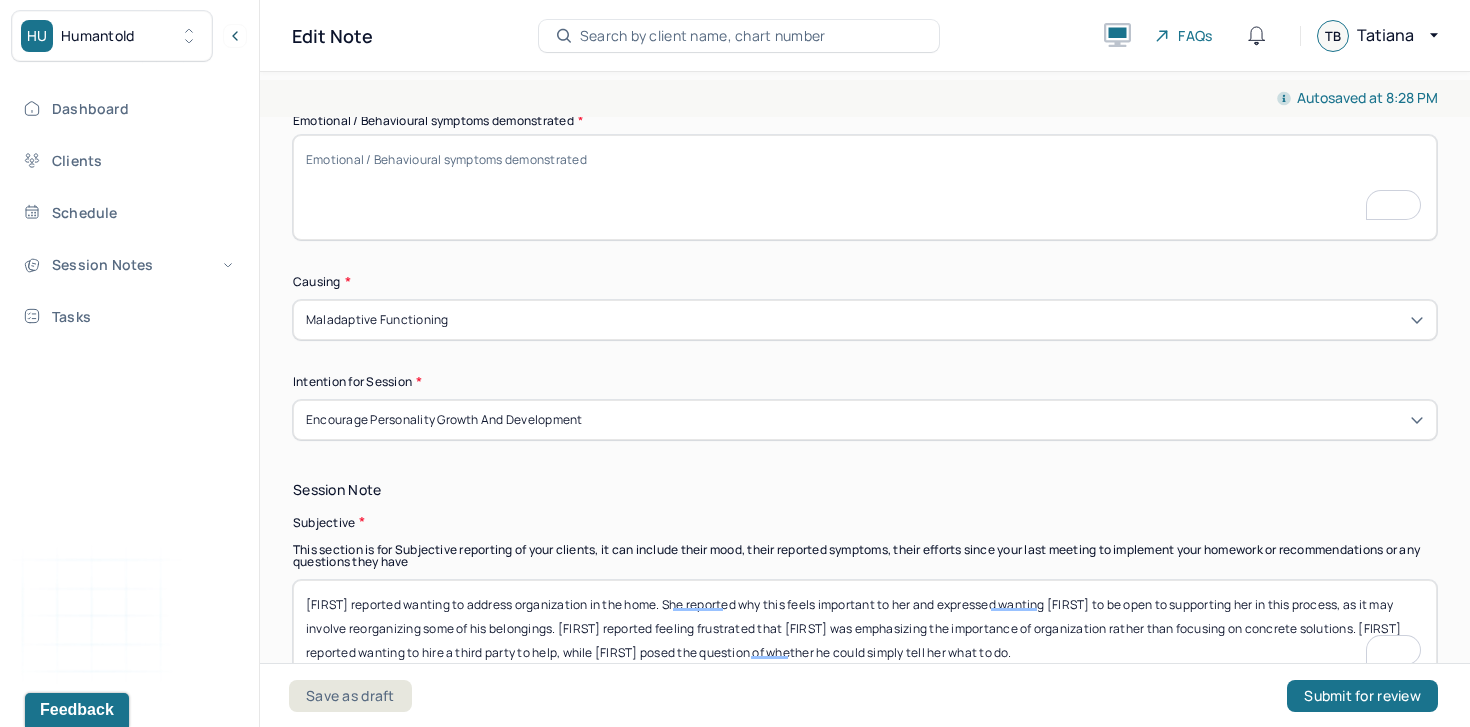 type on "[PERSON] engaged in the interventions and expressed appreciation for the space to articulate her needs. She demonstrated openness to compromise and to understanding [PERSON]'s perspective. [PERSON] was initially resistant and dismissive but showed slightly more openness when the clinician slowed the pace and directly checked in with him." 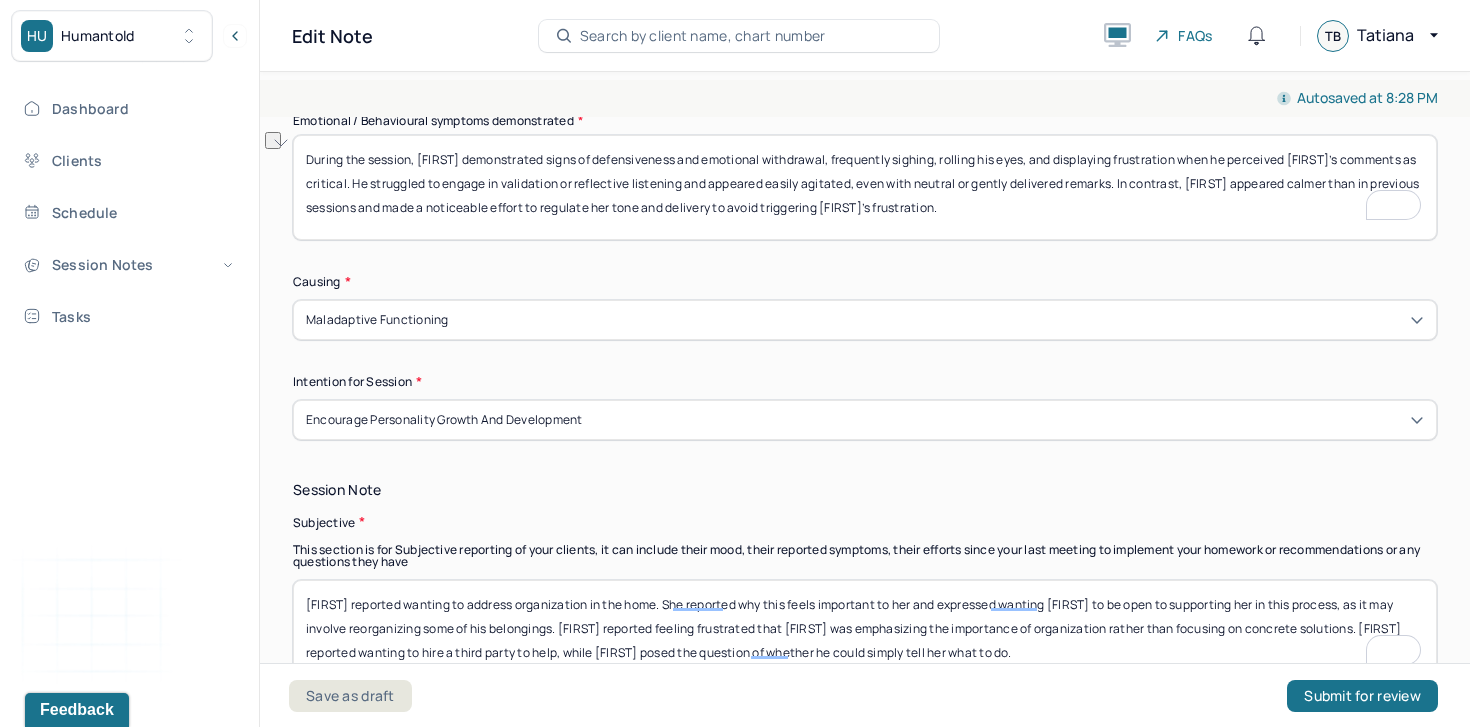 drag, startPoint x: 1117, startPoint y: 183, endPoint x: 852, endPoint y: 184, distance: 265.0019 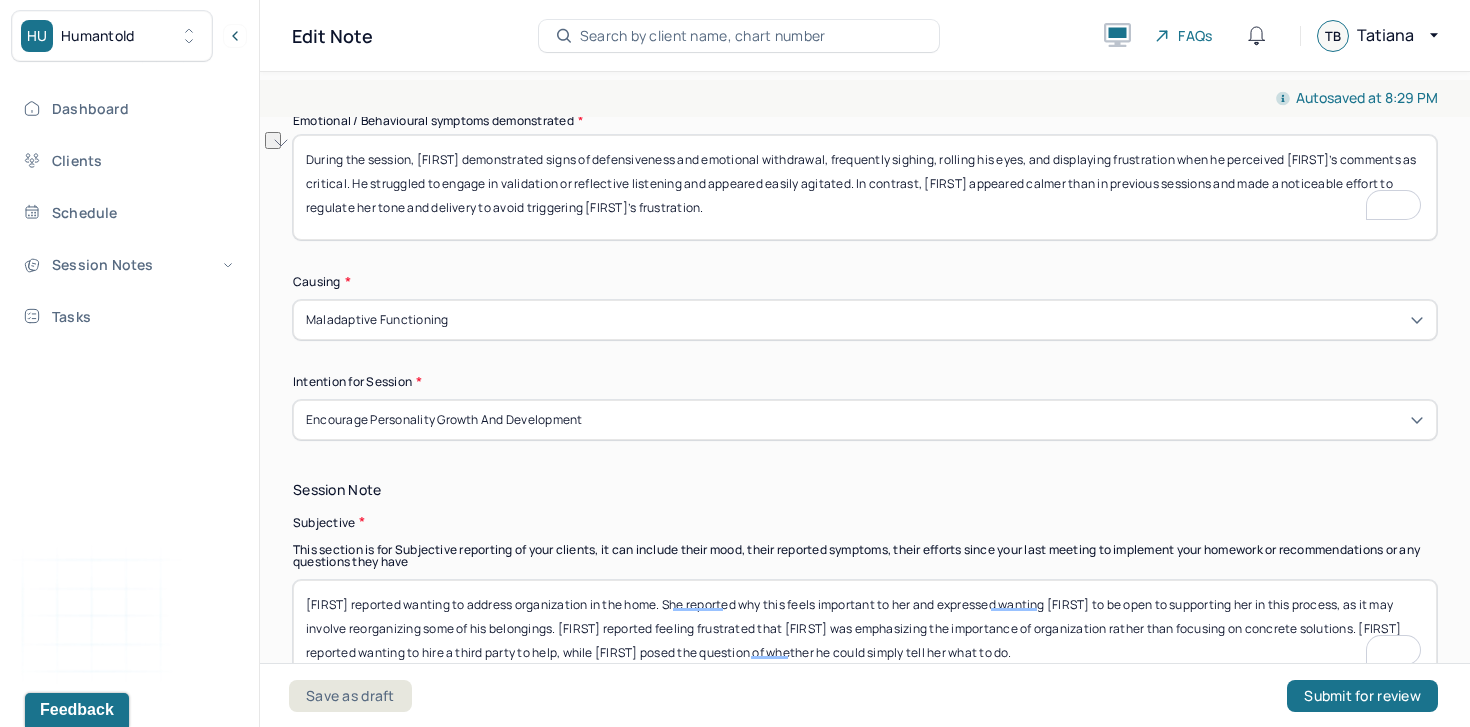 drag, startPoint x: 810, startPoint y: 155, endPoint x: 662, endPoint y: 155, distance: 148 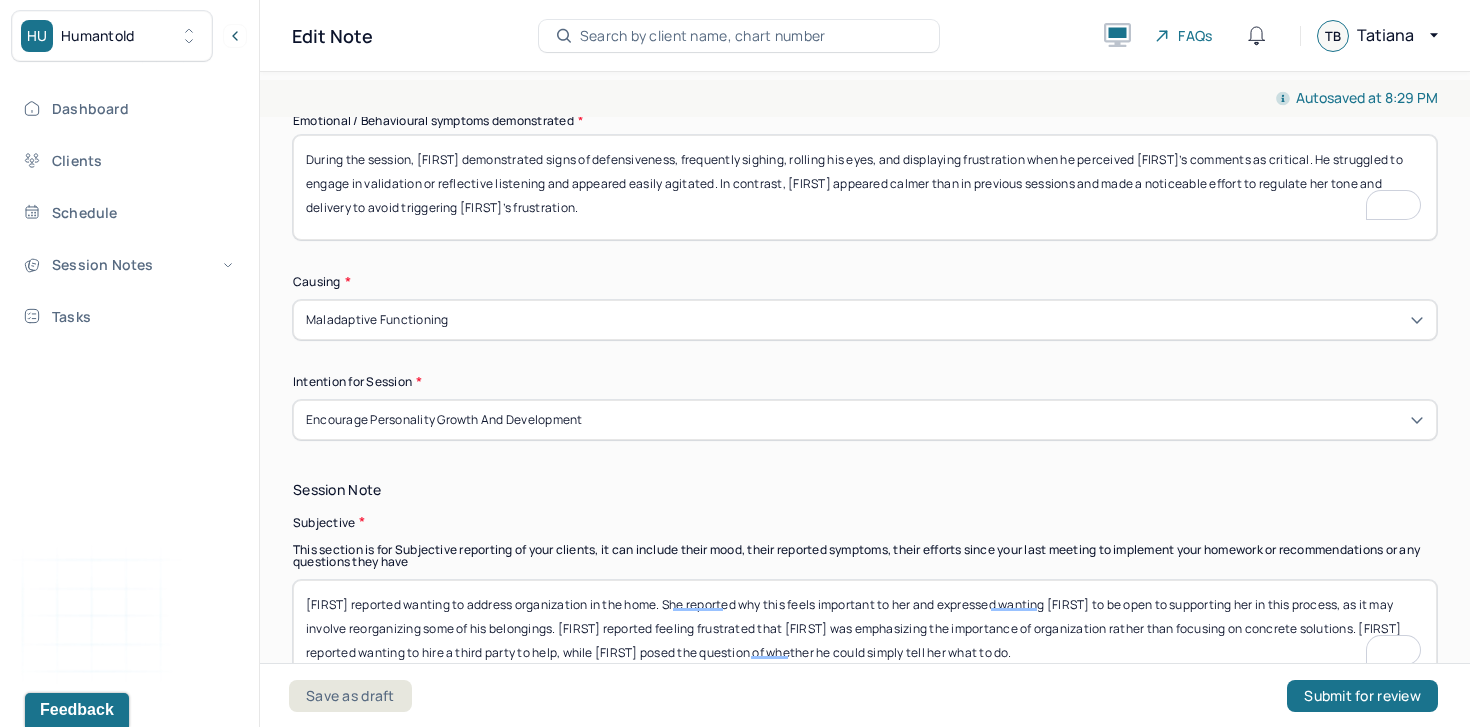 scroll, scrollTop: 1370, scrollLeft: 0, axis: vertical 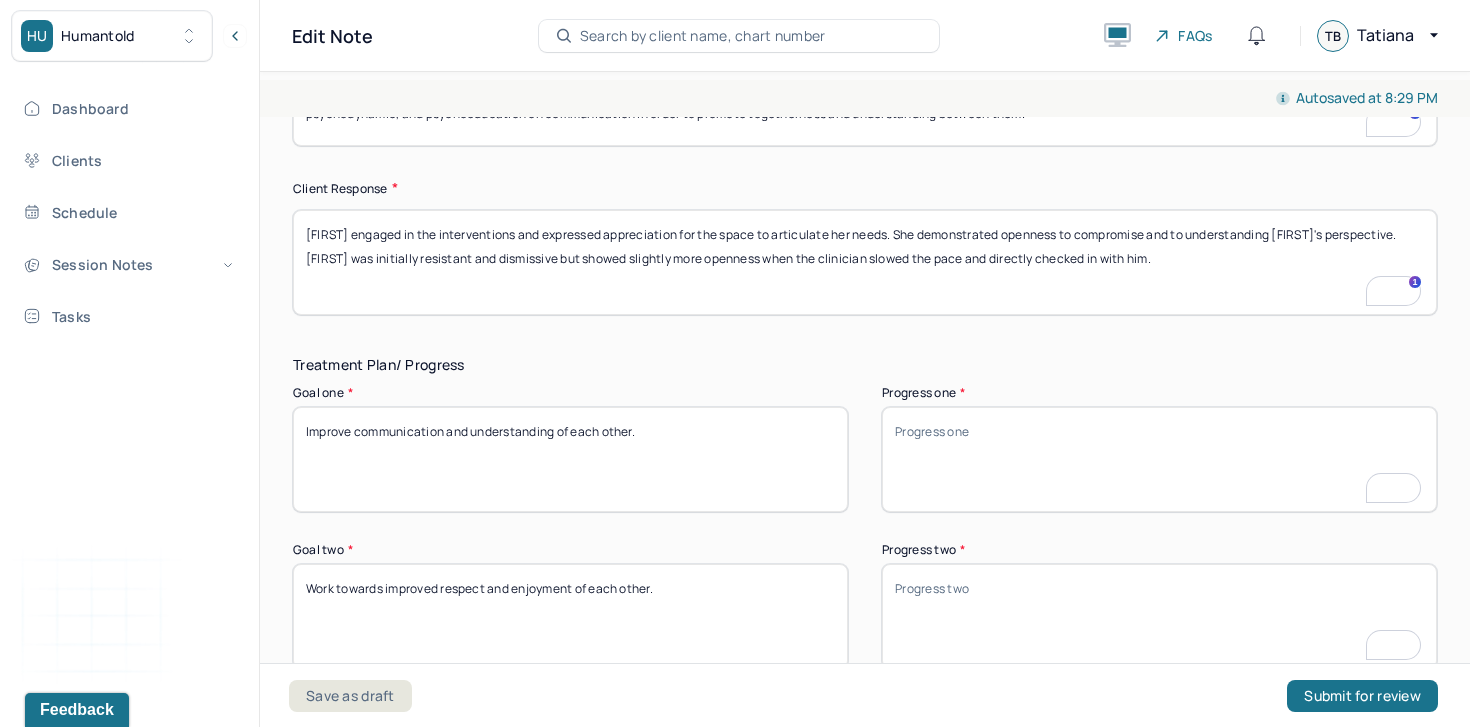 type on "During the session, [FIRST] demonstrated signs of defensiveness, frequently sighing, rolling his eyes, and displaying frustration when he perceived [FIRST]'s comments as critical. He struggled to engage in validation or reflective listening and appeared easily agitated. In contrast, [FIRST] appeared calmer than in previous sessions and made a noticeable effort to regulate her tone and delivery to avoid triggering [FIRST]'s frustration." 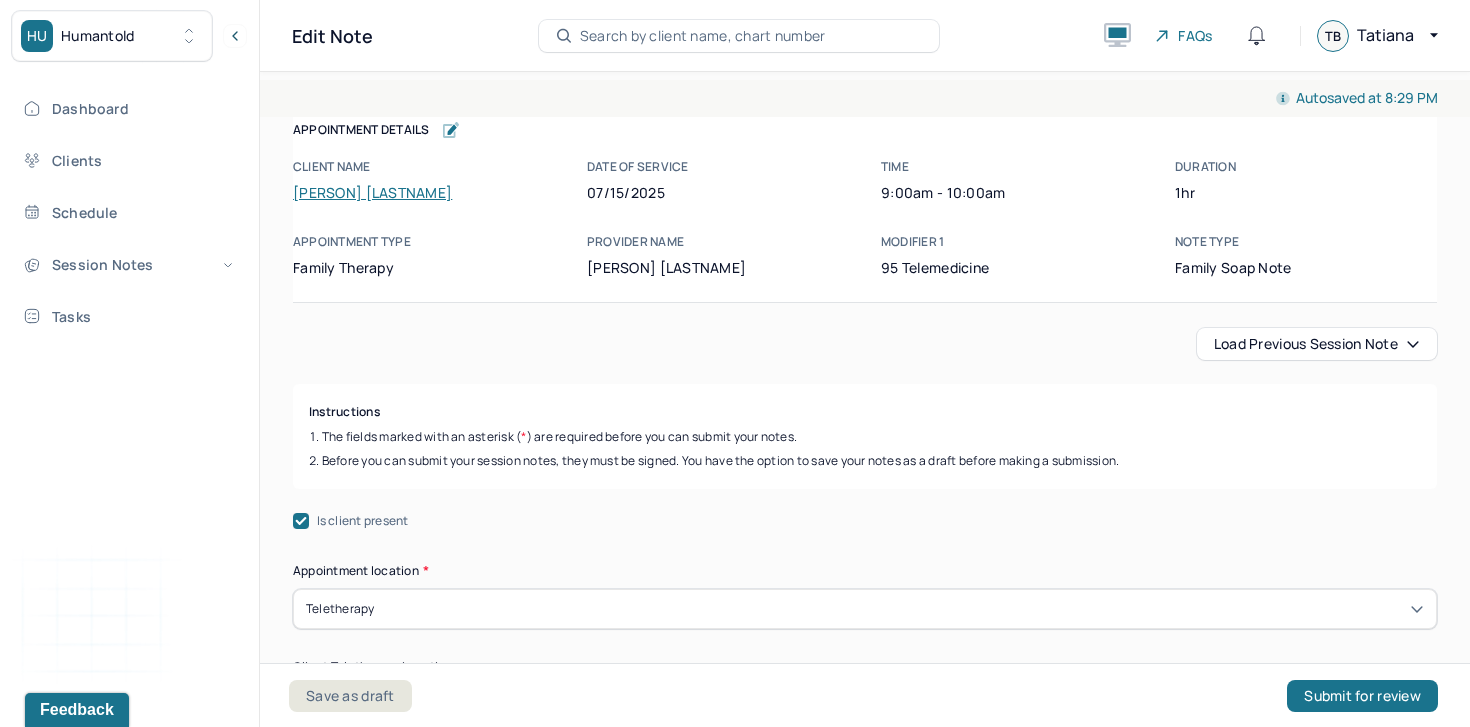 scroll, scrollTop: 0, scrollLeft: 0, axis: both 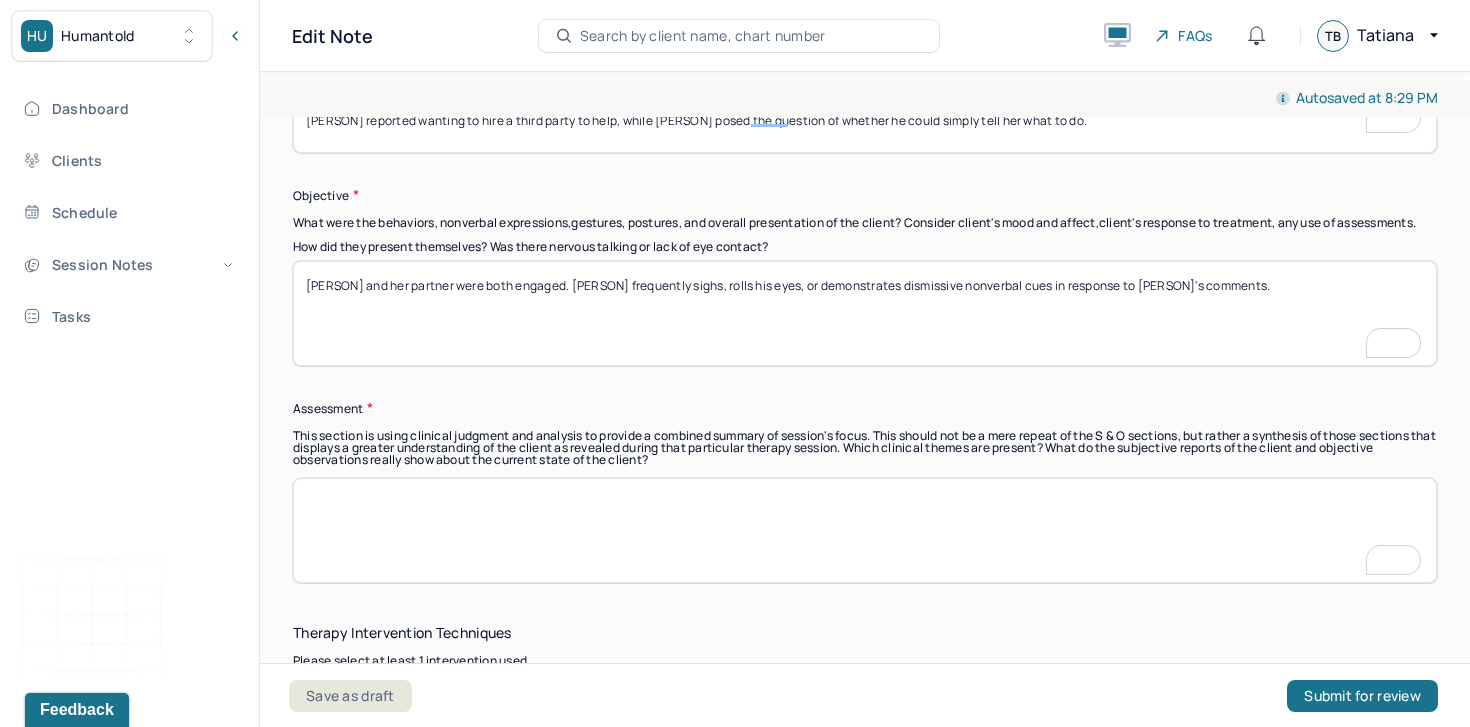 click at bounding box center [865, 530] 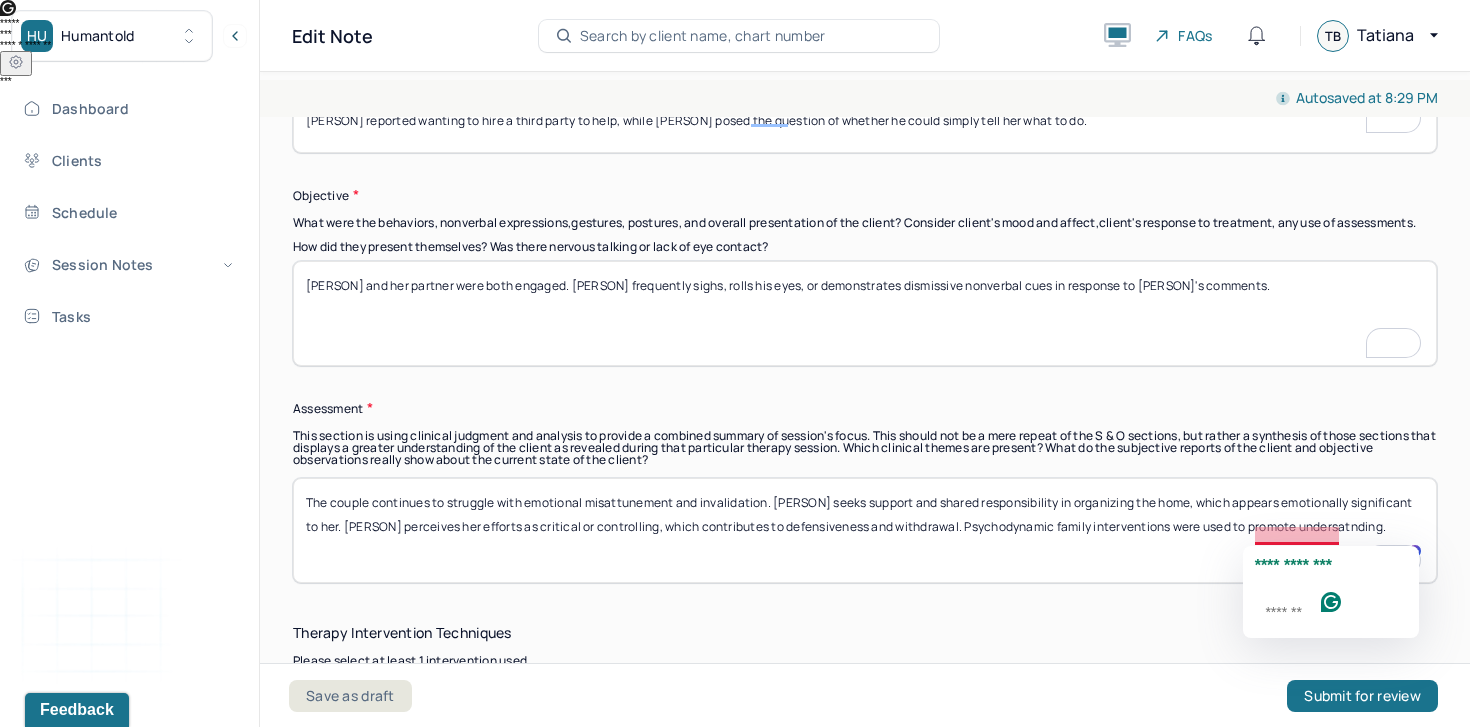 click on "**********" 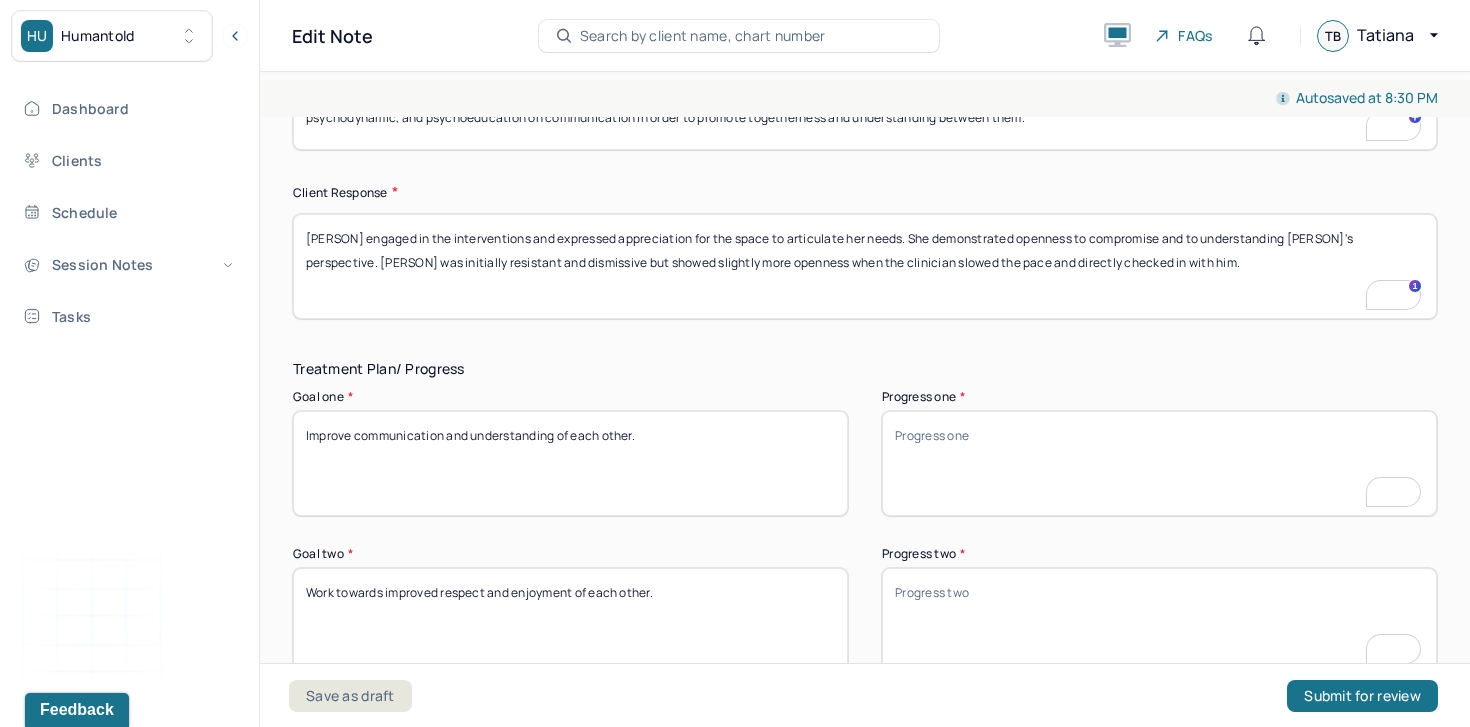 type on "The couple continues to struggle with emotional misattunement and invalidation. [NAME] seeks support and shared responsibility in organizing the home, which appears emotionally significant to her. [NAME] perceives her efforts as critical or controlling, which contributes to defensiveness and withdrawal. Psychodynamic family interventions were used to promote understanding." 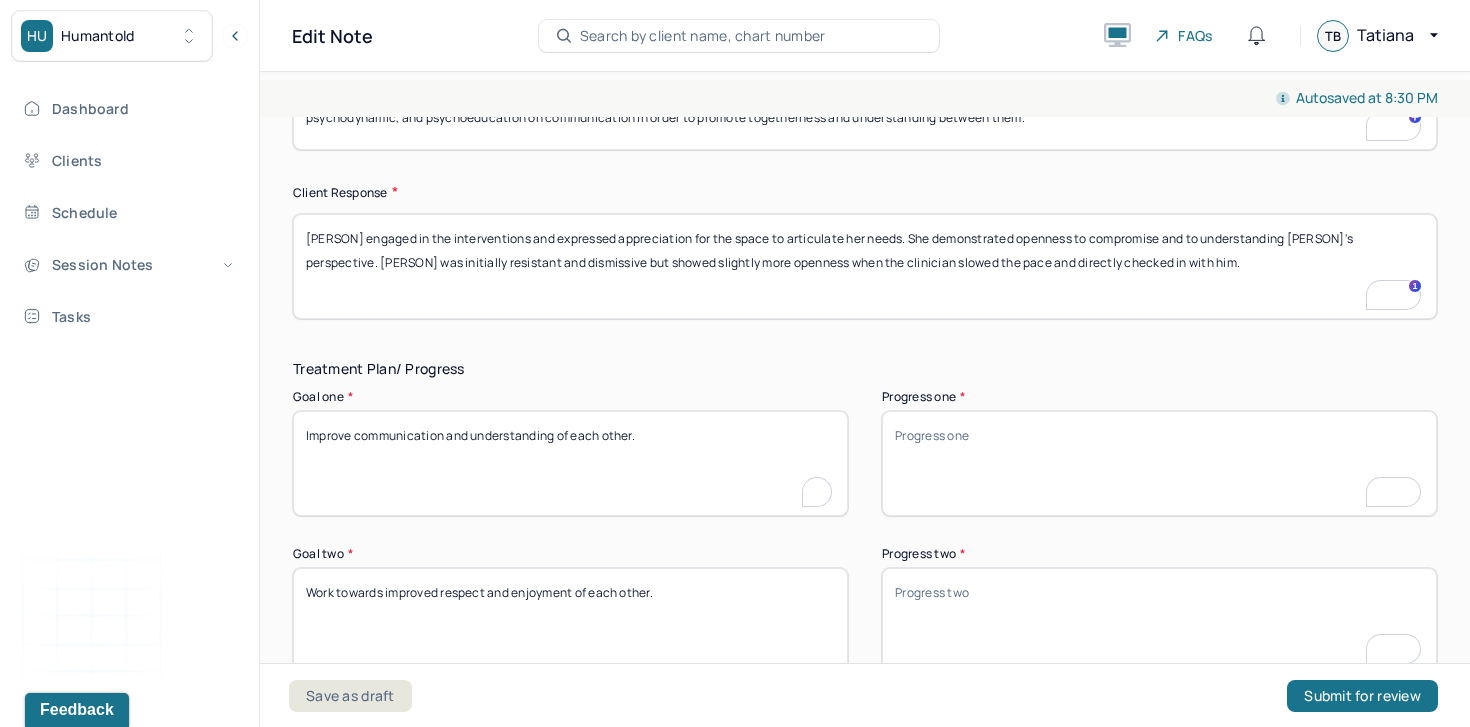 click on "Improve communication and understanding of each other." at bounding box center (570, 463) 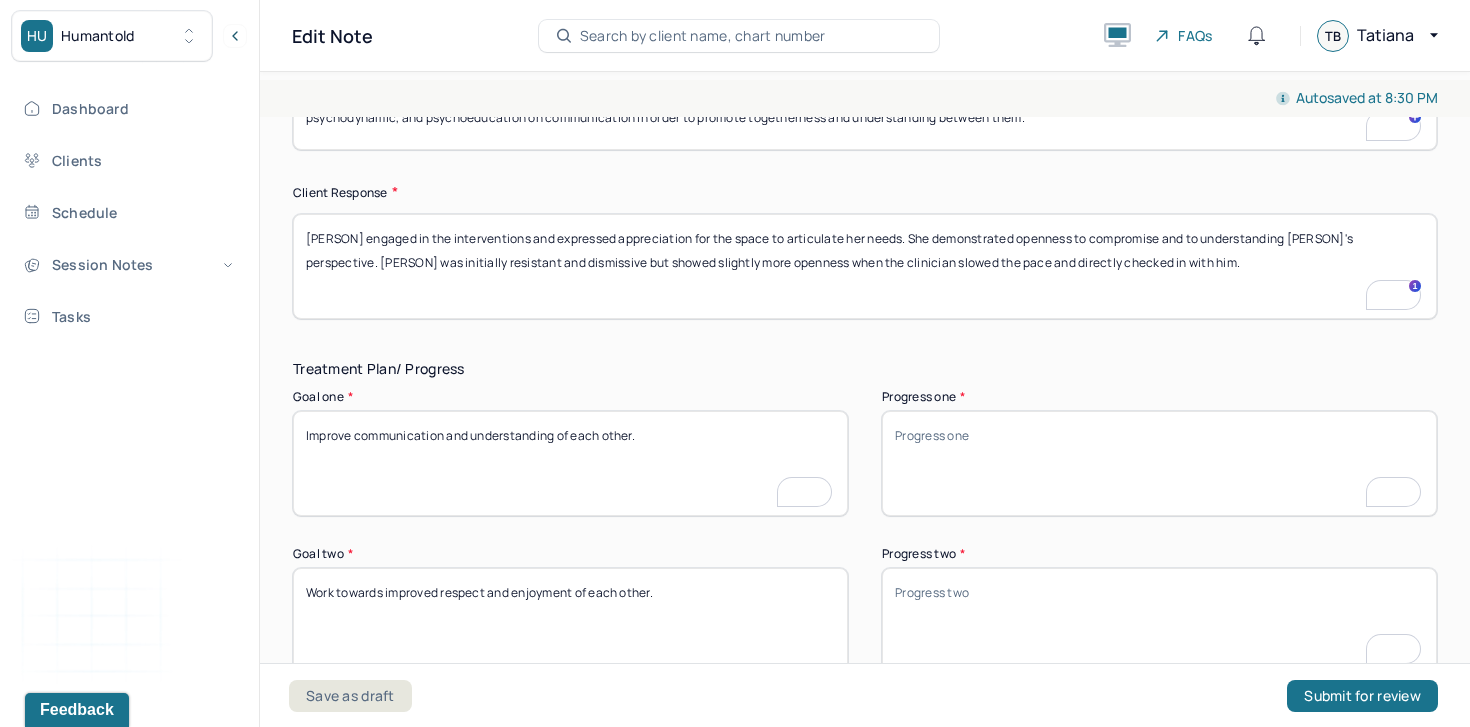 click on "Improve communication and understanding of each other." at bounding box center (570, 463) 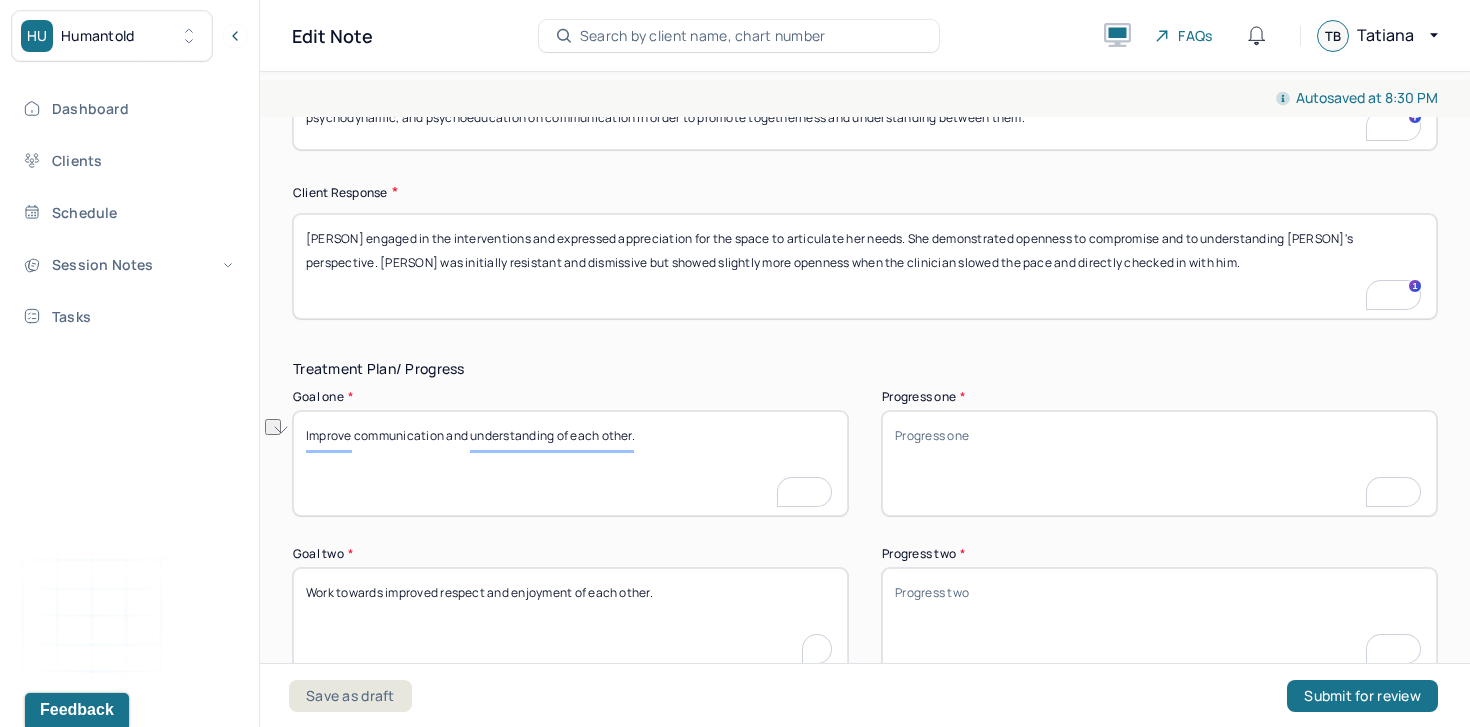 click on "Work towards improved respect and enjoyment of each other." at bounding box center (570, 620) 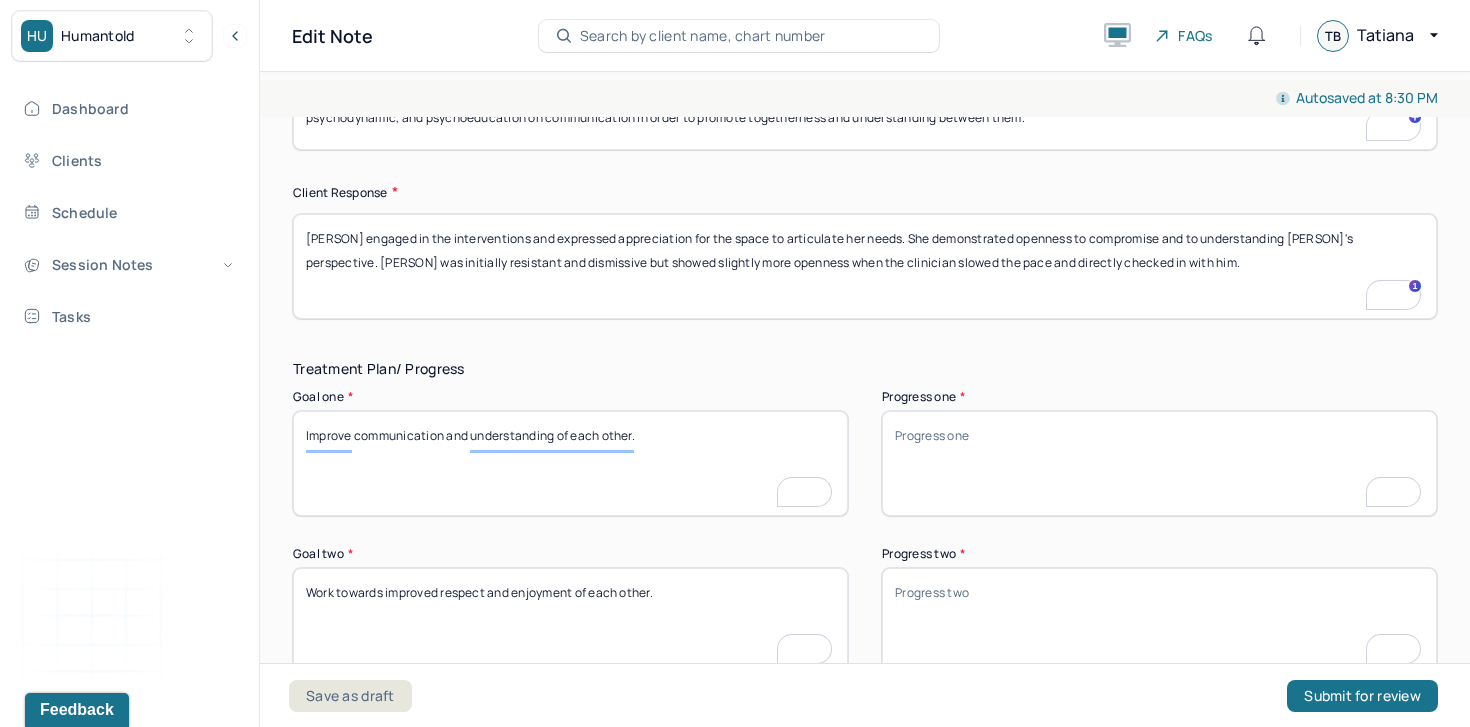 click on "Work towards improved respect and enjoyment of each other." at bounding box center [570, 620] 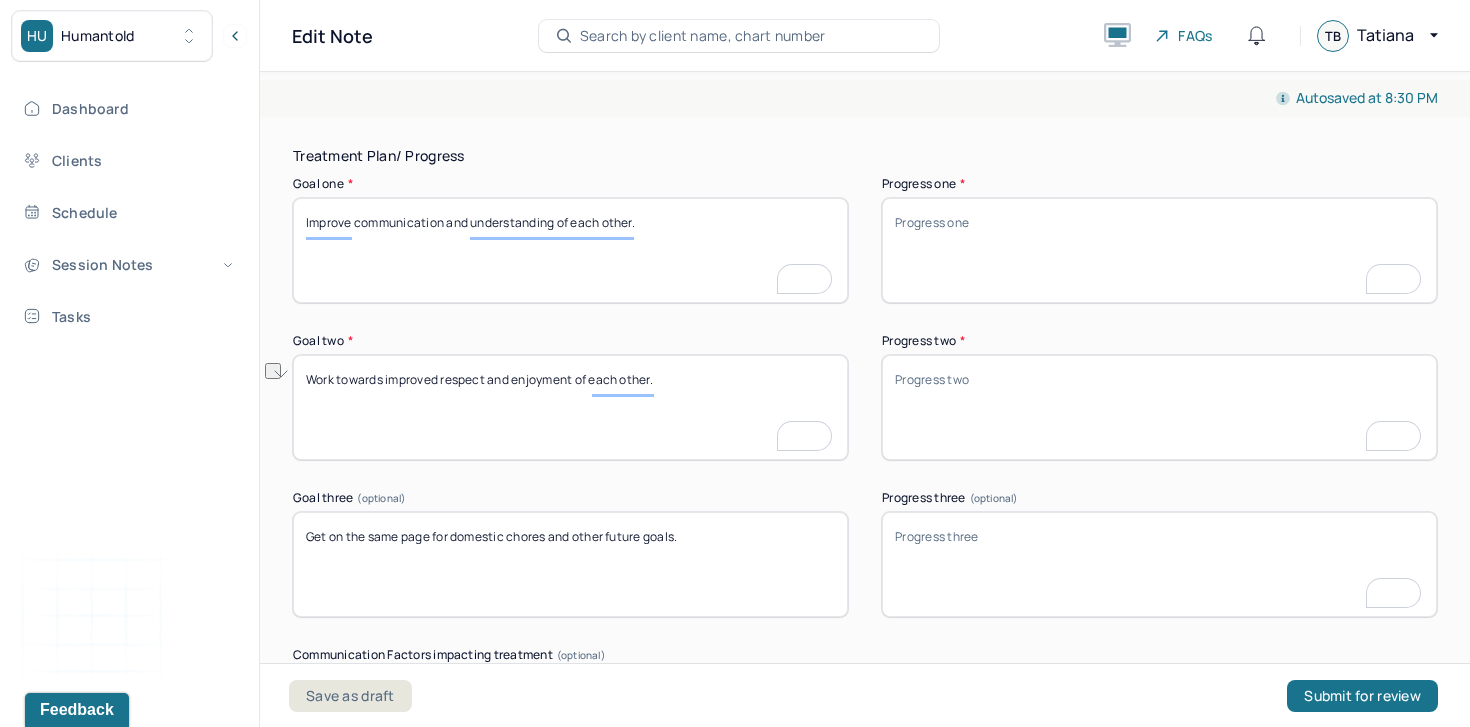 click on "Get on the same page for domestic chores and other future goals." at bounding box center [570, 564] 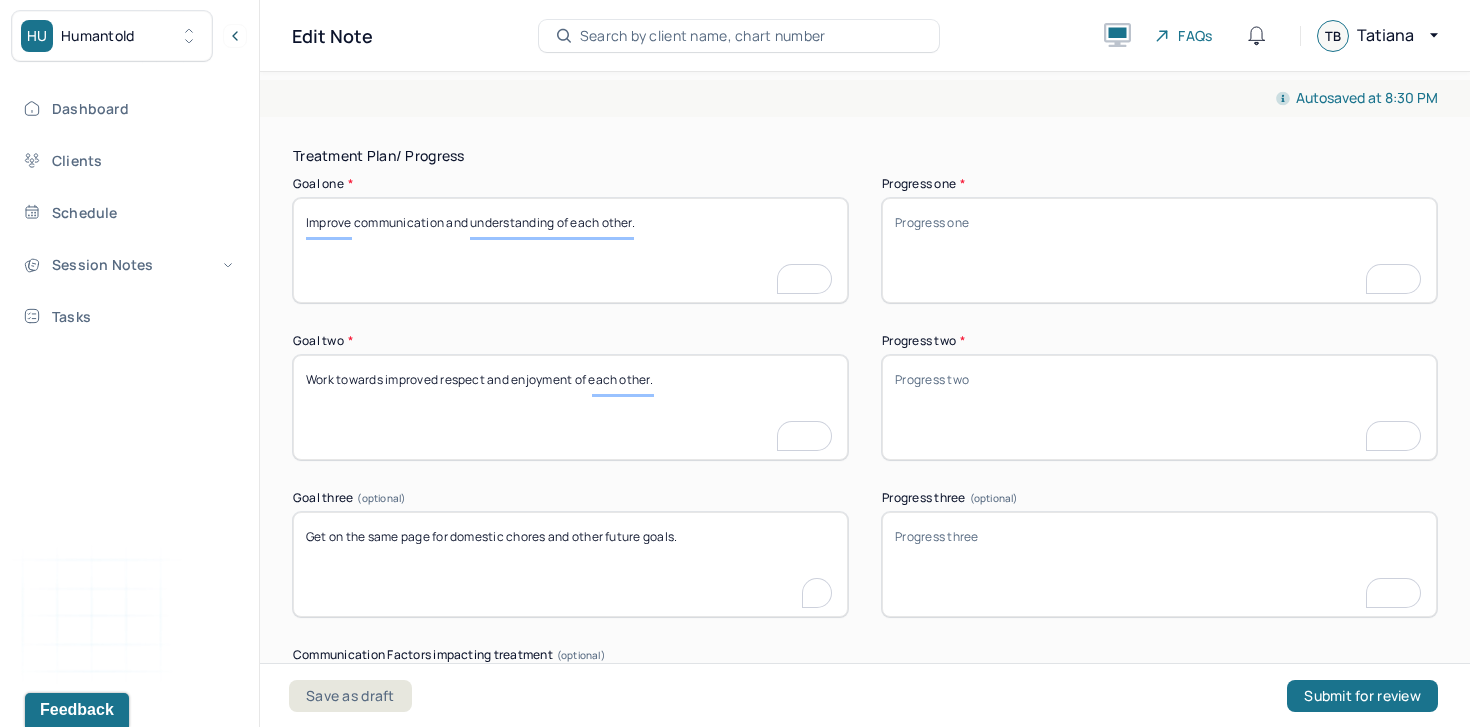 click on "Get on the same page for domestic chores and other future goals." at bounding box center [570, 564] 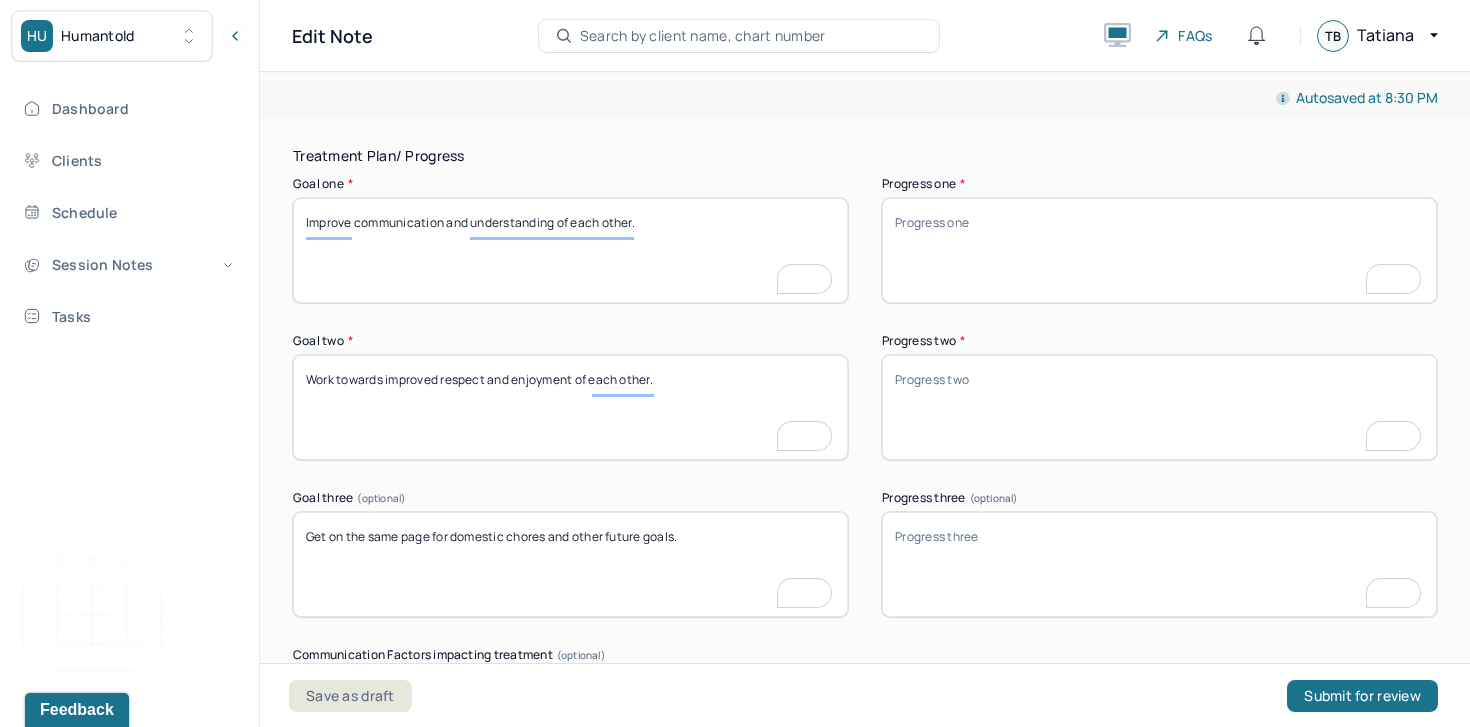 click on "Get on the same page for domestic chores and other future goals." at bounding box center [570, 564] 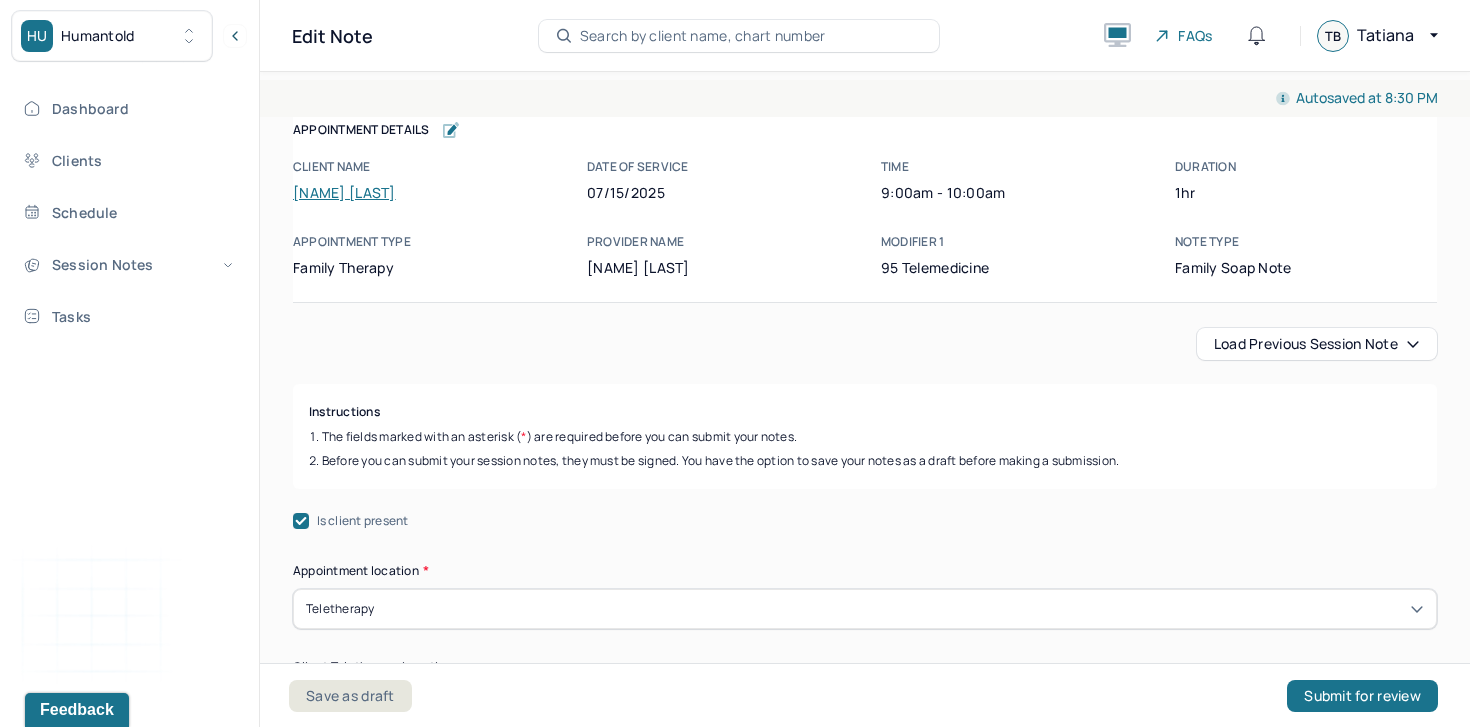 scroll, scrollTop: 0, scrollLeft: 0, axis: both 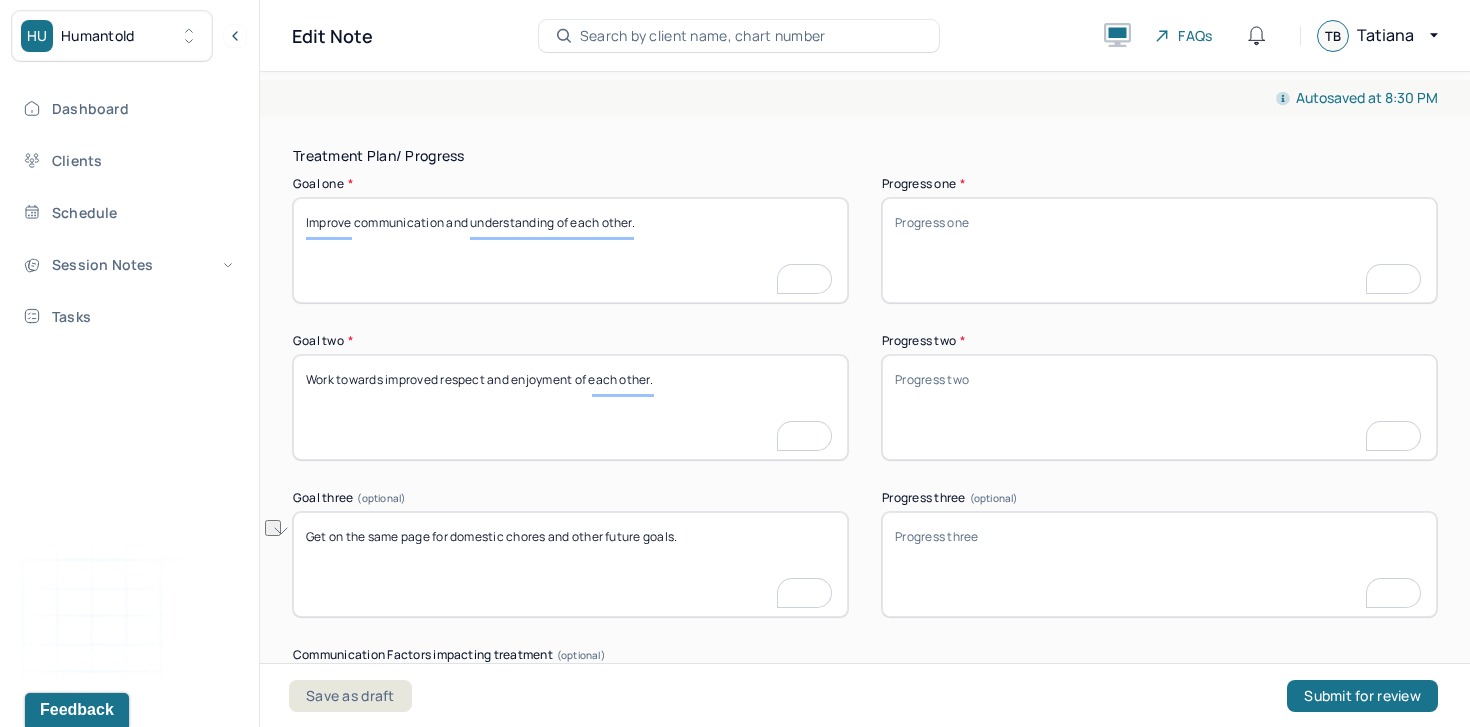 click on "Progress one *" at bounding box center (1159, 250) 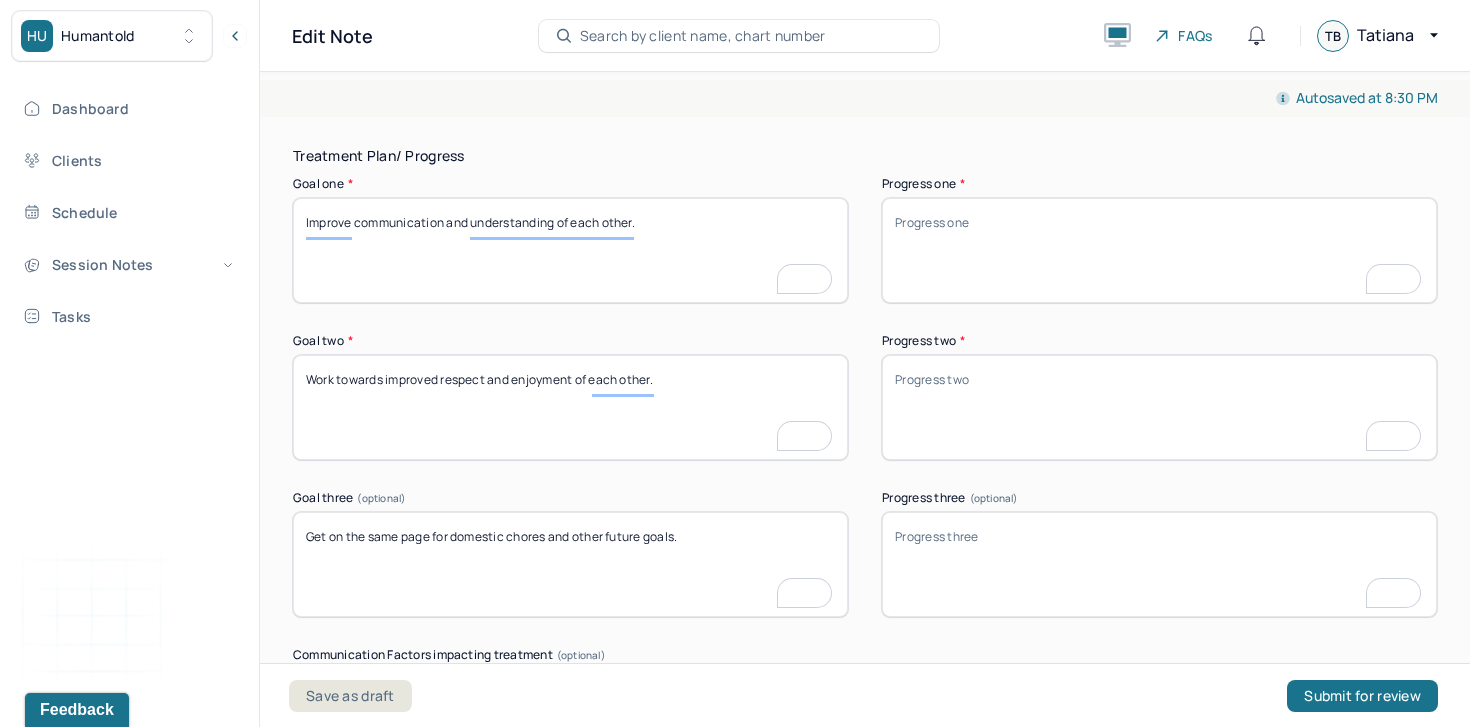 paste on "he session focused on helping each partner express their needs and frustrations more clearly, with the clinician facilitating moments of reflection and emotional check-ins to support improved communication and emotional attunement." 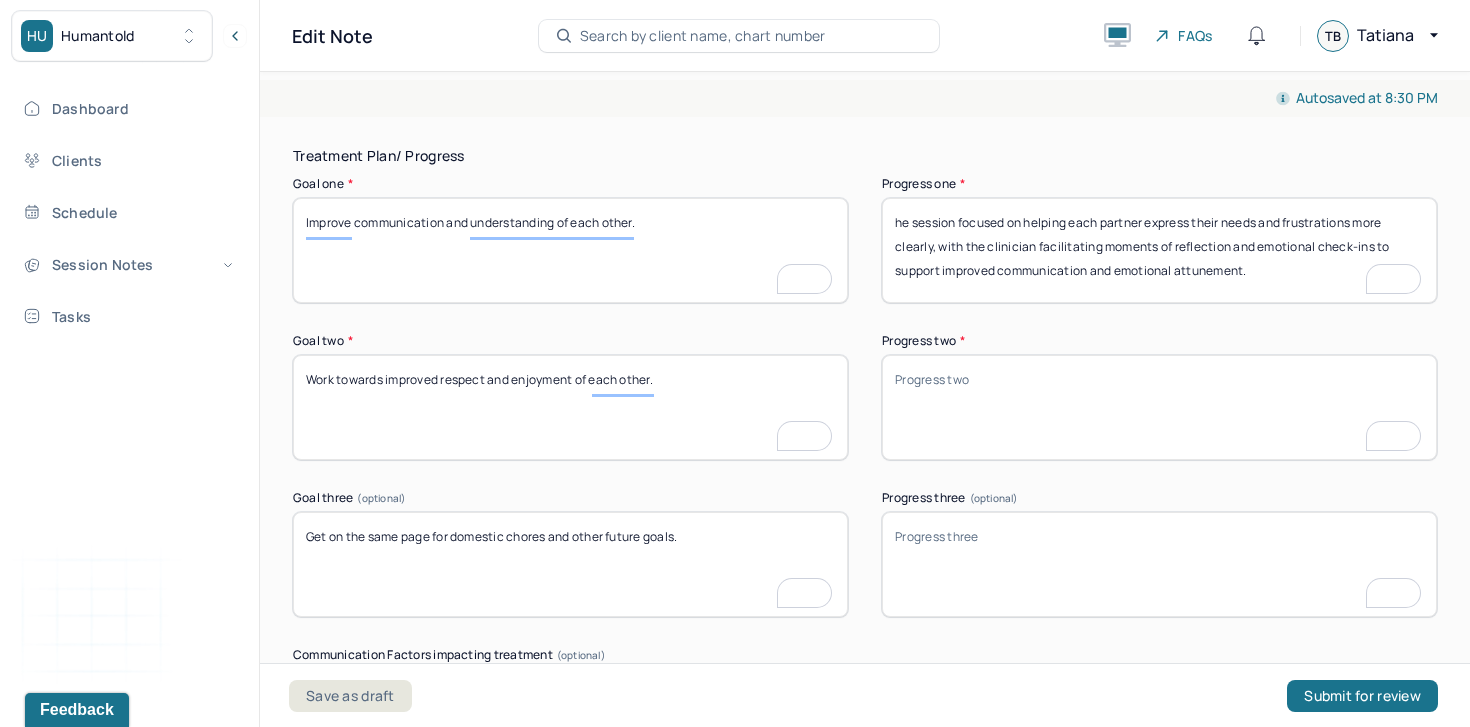 type on "he session focused on helping each partner express their needs and frustrations more clearly, with the clinician facilitating moments of reflection and emotional check-ins to support improved communication and emotional attunement." 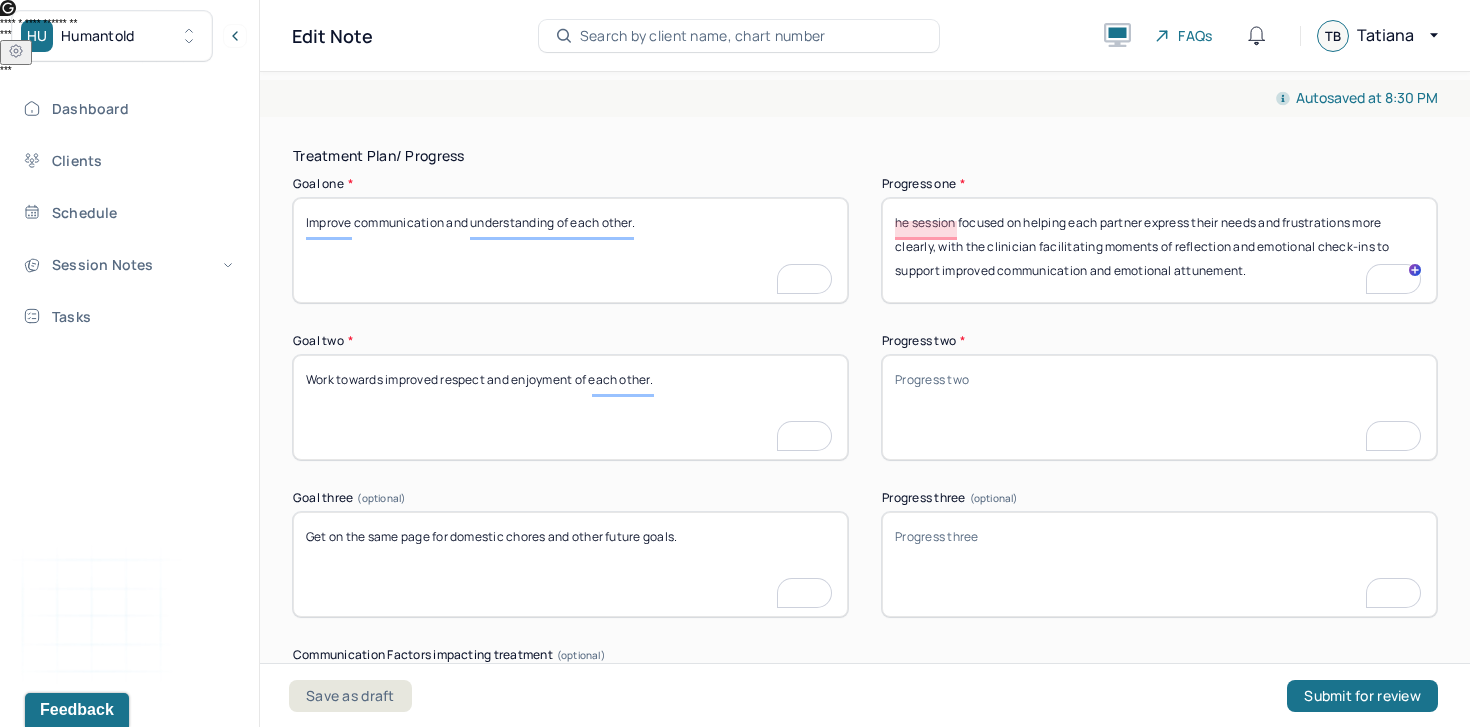 click on "Progress two *" at bounding box center [1159, 407] 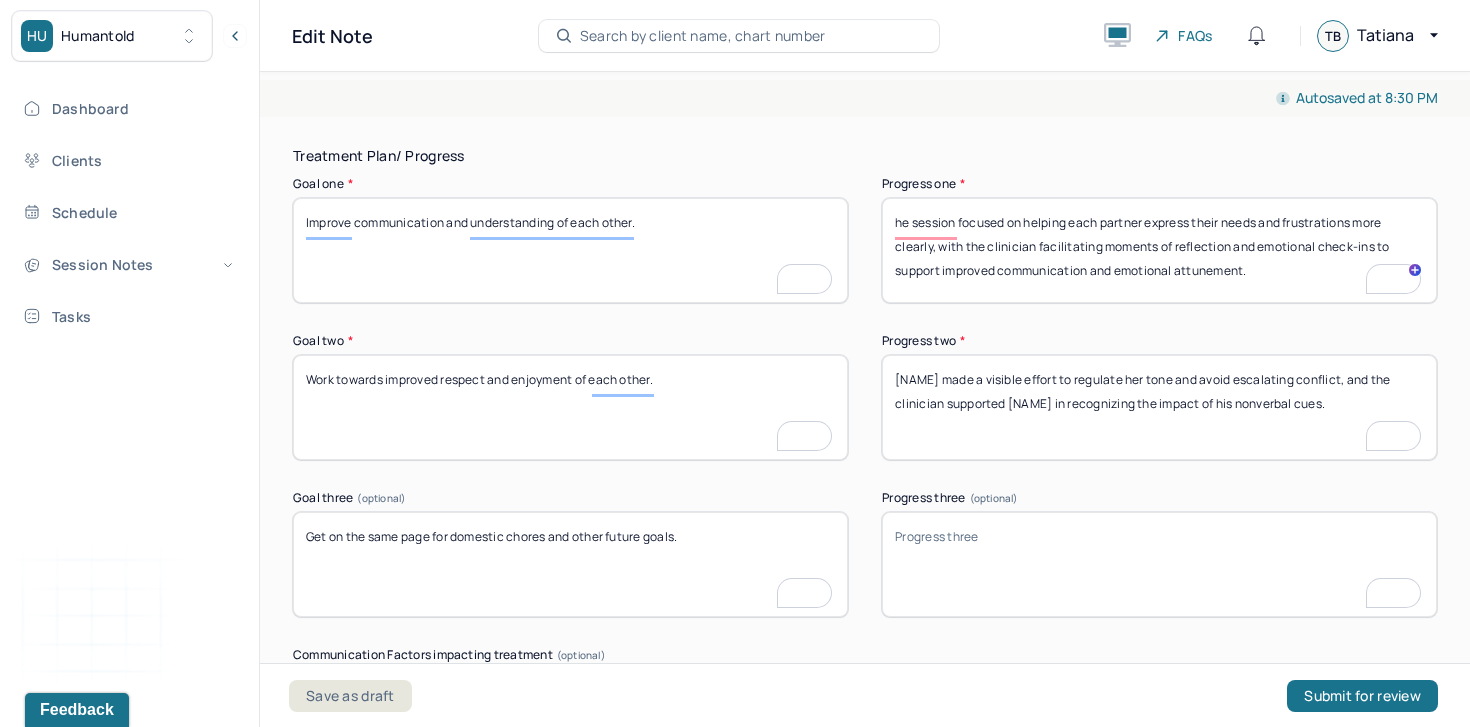 type on "[NAME] made a visible effort to regulate her tone and avoid escalating conflict, and the clinician supported [NAME] in recognizing the impact of his nonverbal cues." 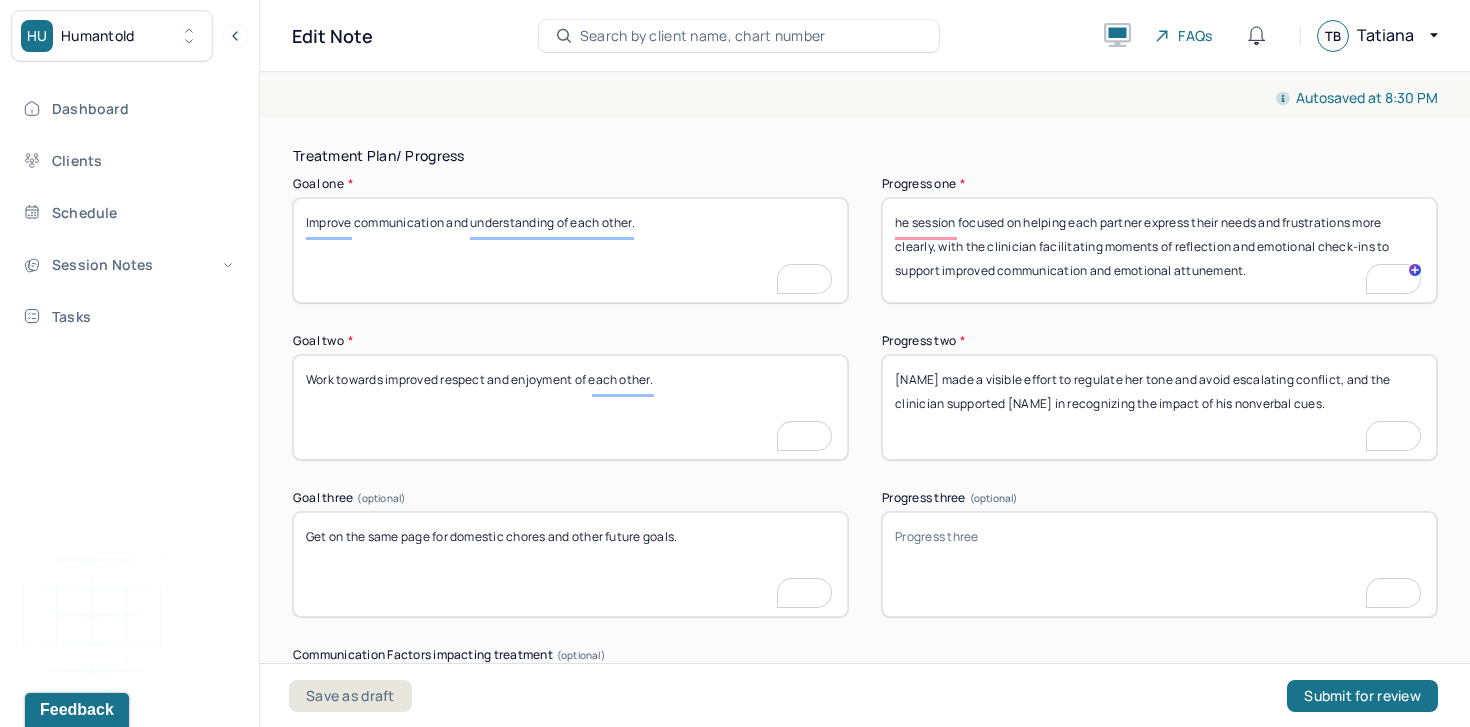 click on "Progress three (optional)" at bounding box center [1159, 564] 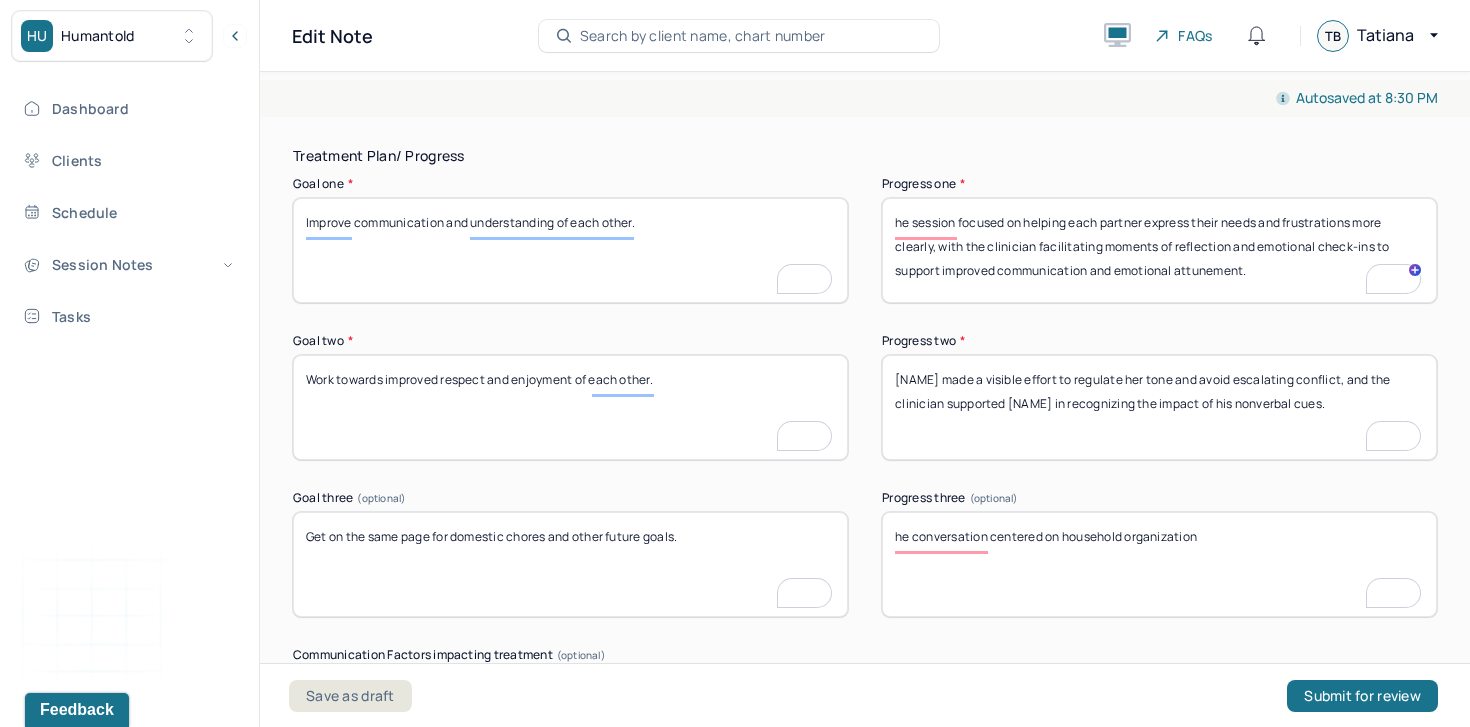 type on "he conversation centered on household organization" 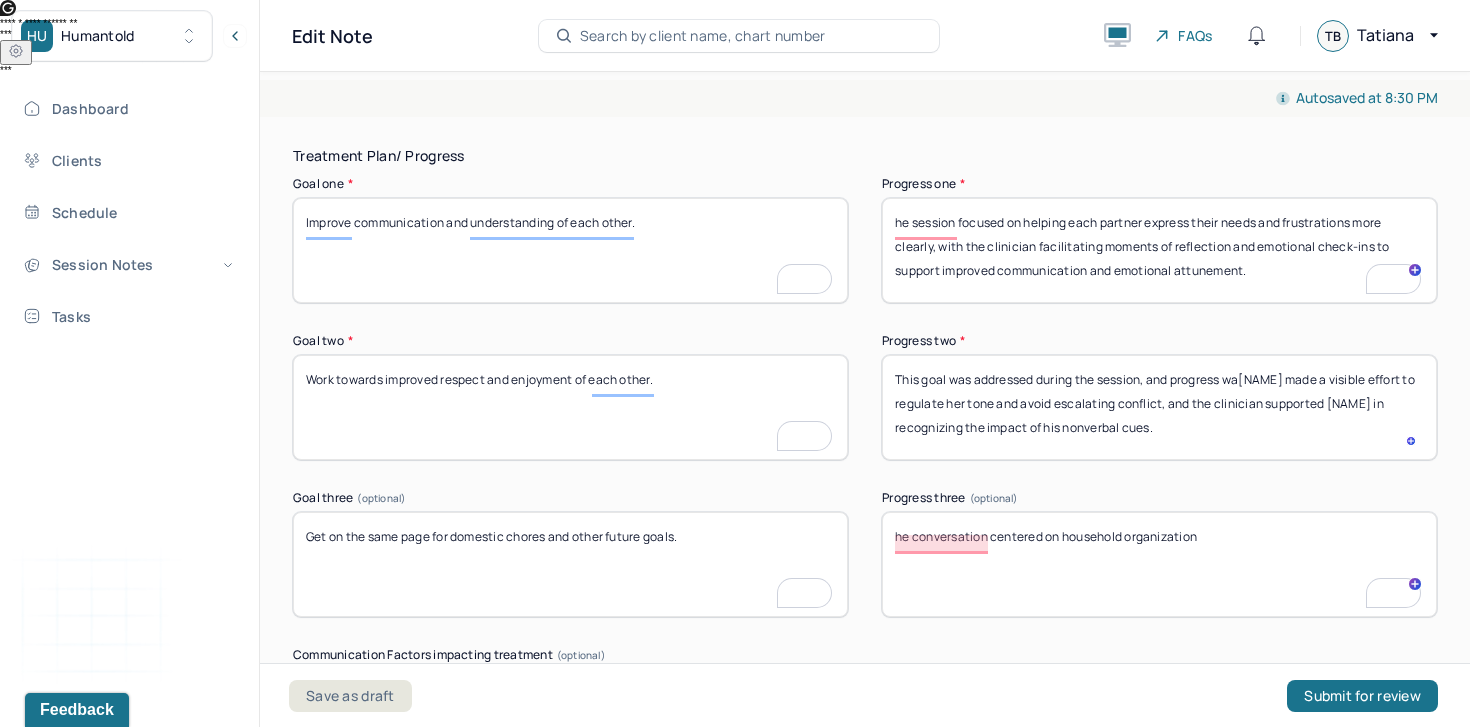 type on "This goal was addressed during the session, and progress wa[NAME] made a visible effort to regulate her tone and avoid escalating conflict, and the clinician supported [NAME] in recognizing the impact of his nonverbal cues." 